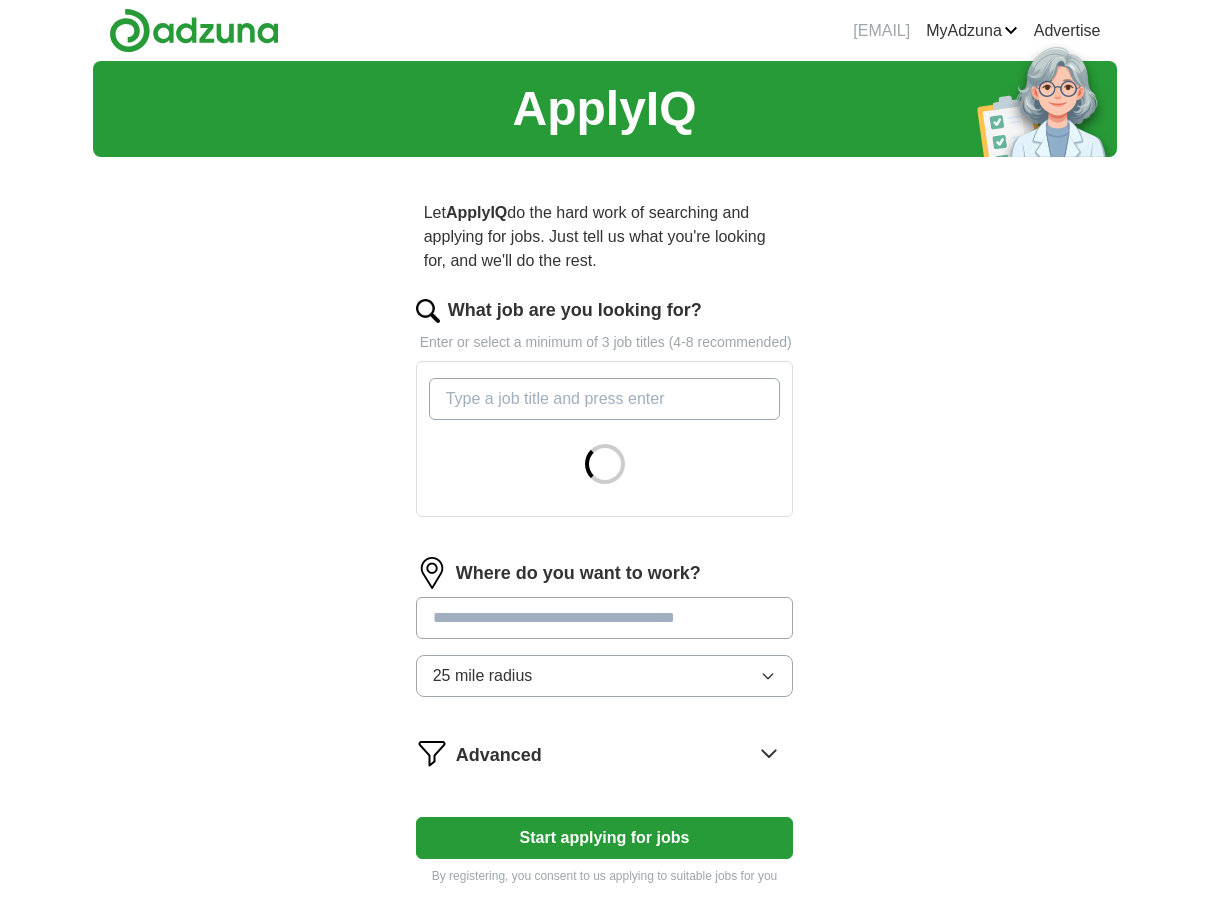 scroll, scrollTop: 0, scrollLeft: 0, axis: both 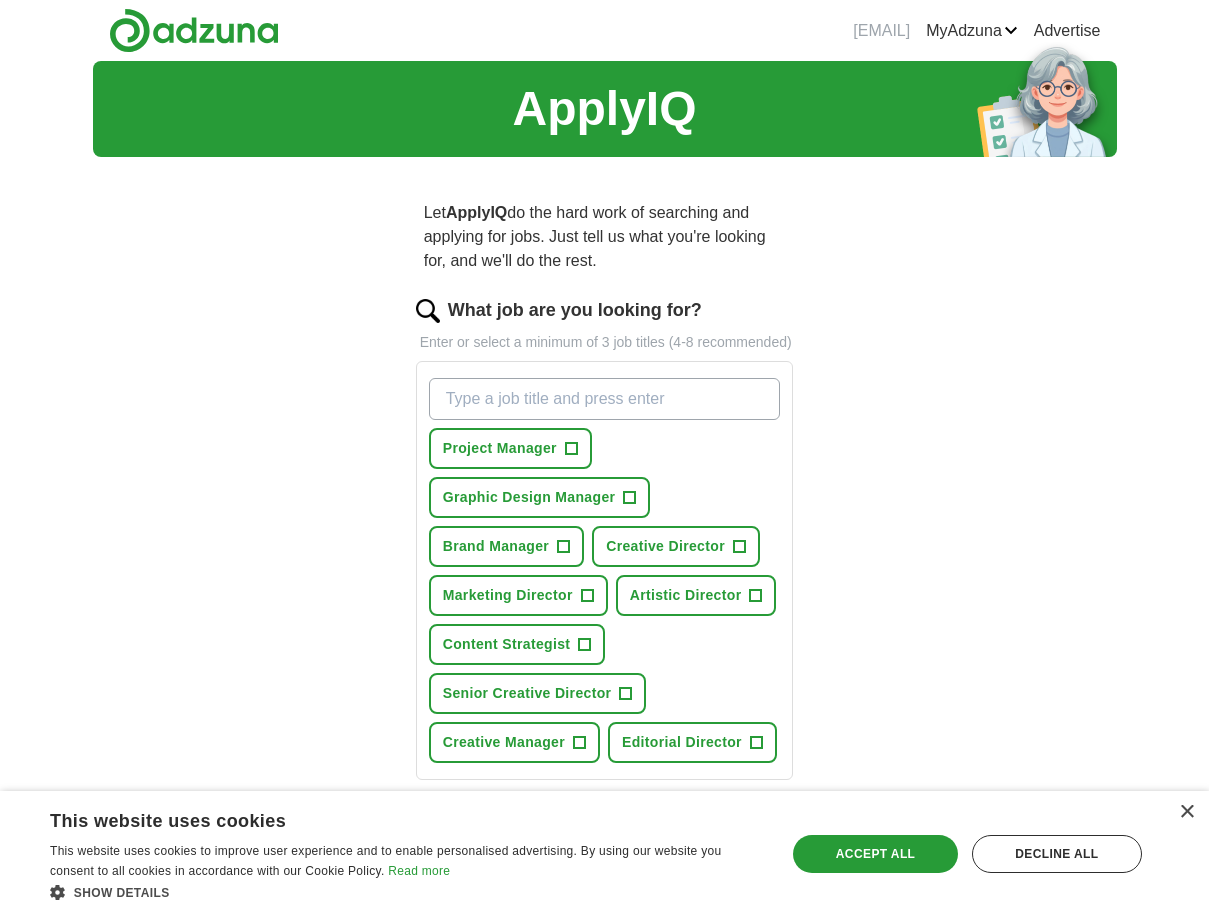 click on "Project Manager + Graphic Design Manager + Brand Manager + Creative Director + Marketing Director + Artistic Director + Content Strategist + Senior Creative Director + Creative Manager + Editorial Director +" at bounding box center [605, 570] 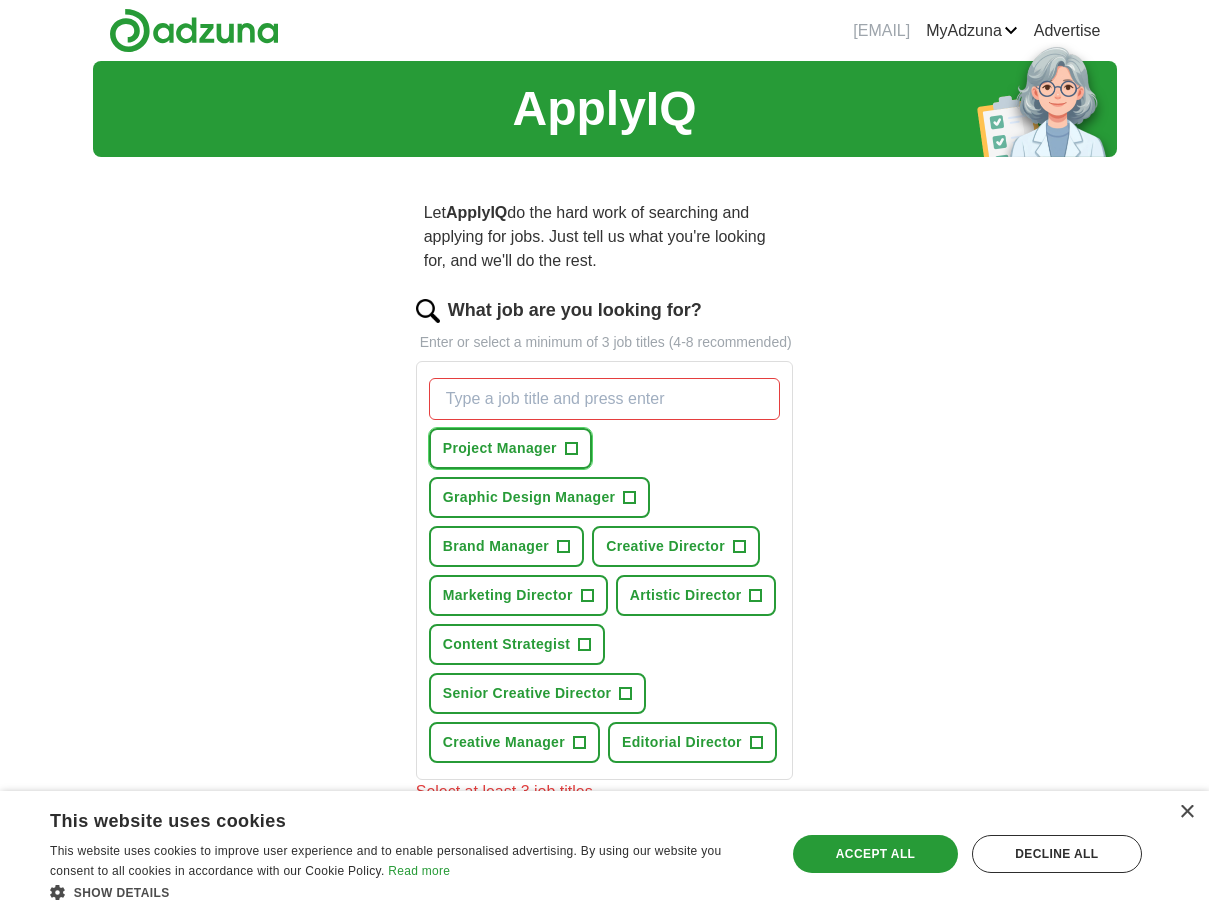 click on "+" at bounding box center (571, 449) 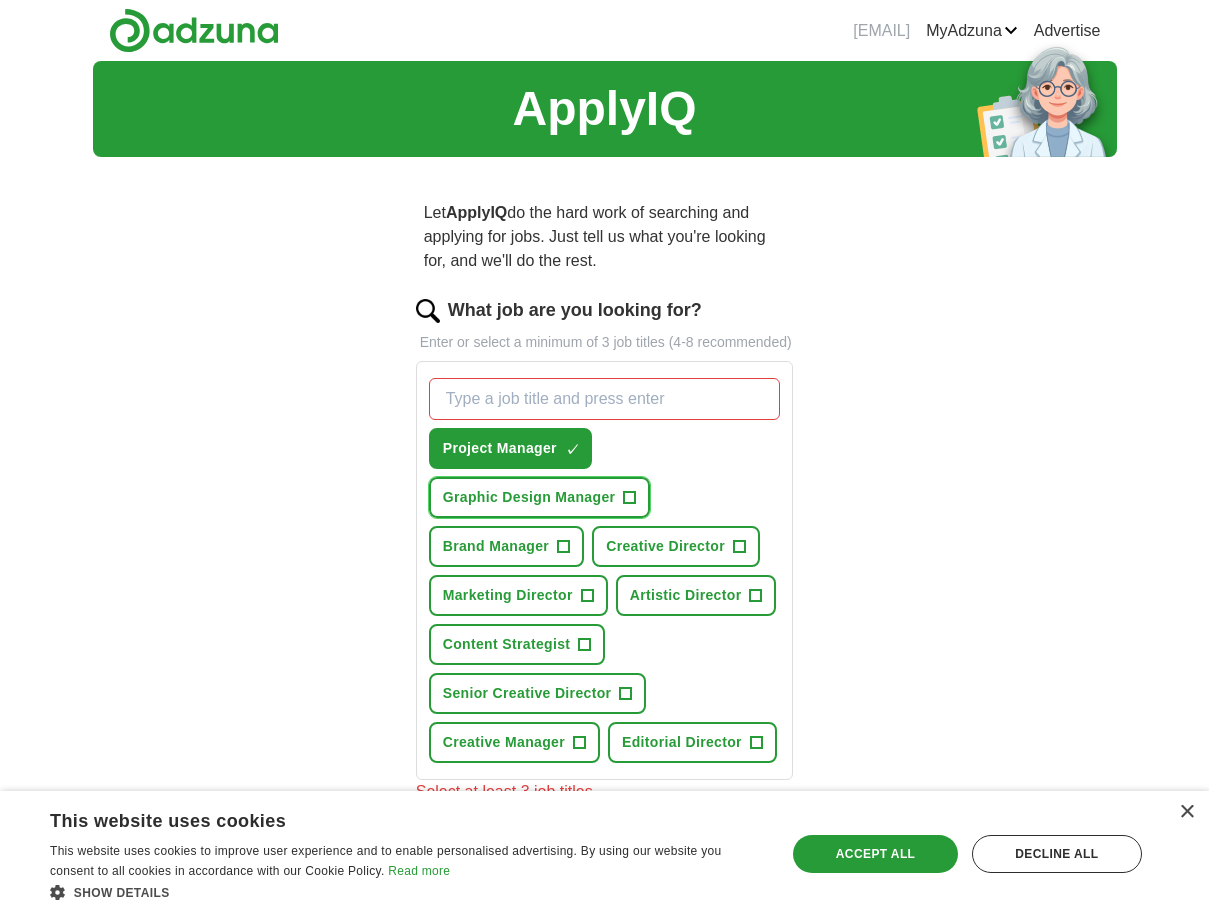 click on "+" at bounding box center [630, 498] 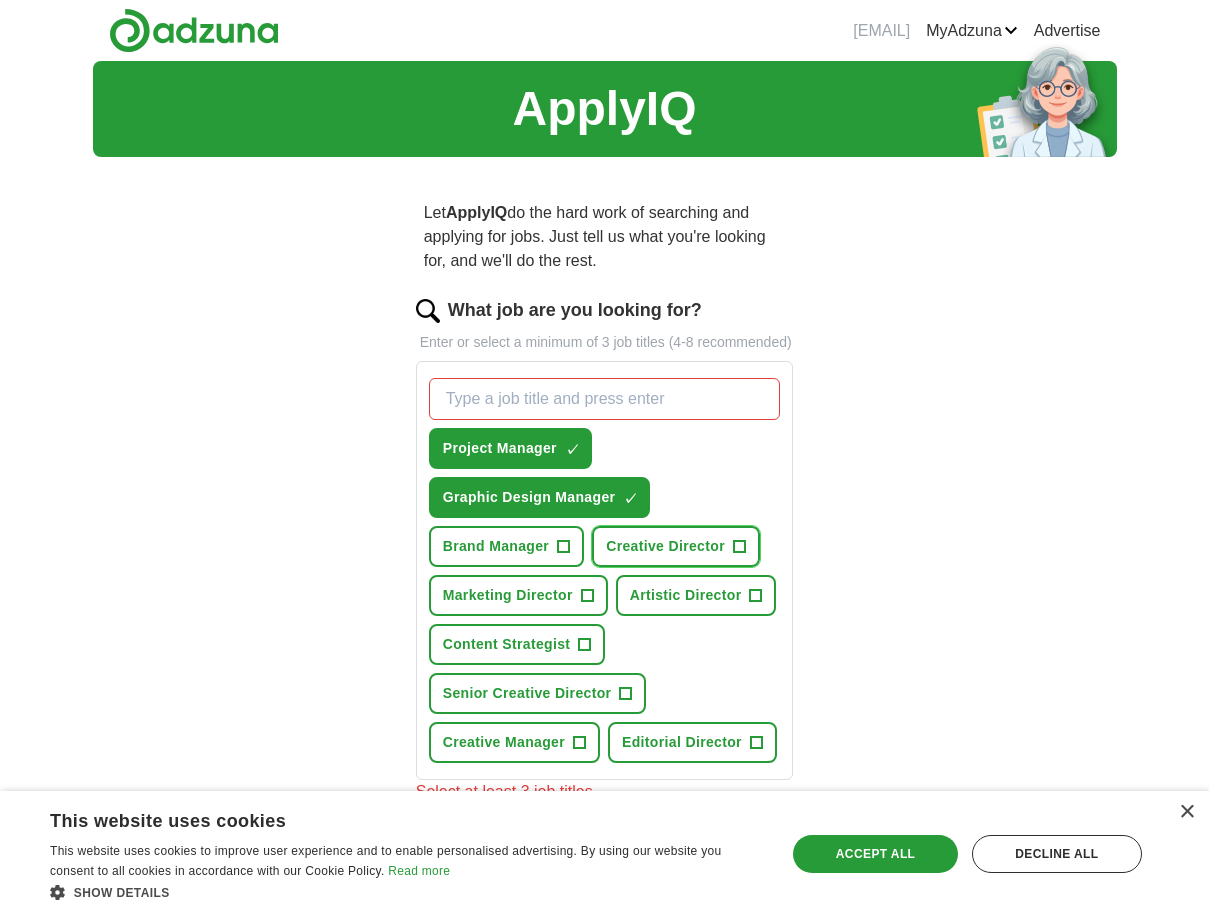 click on "+" at bounding box center (739, 547) 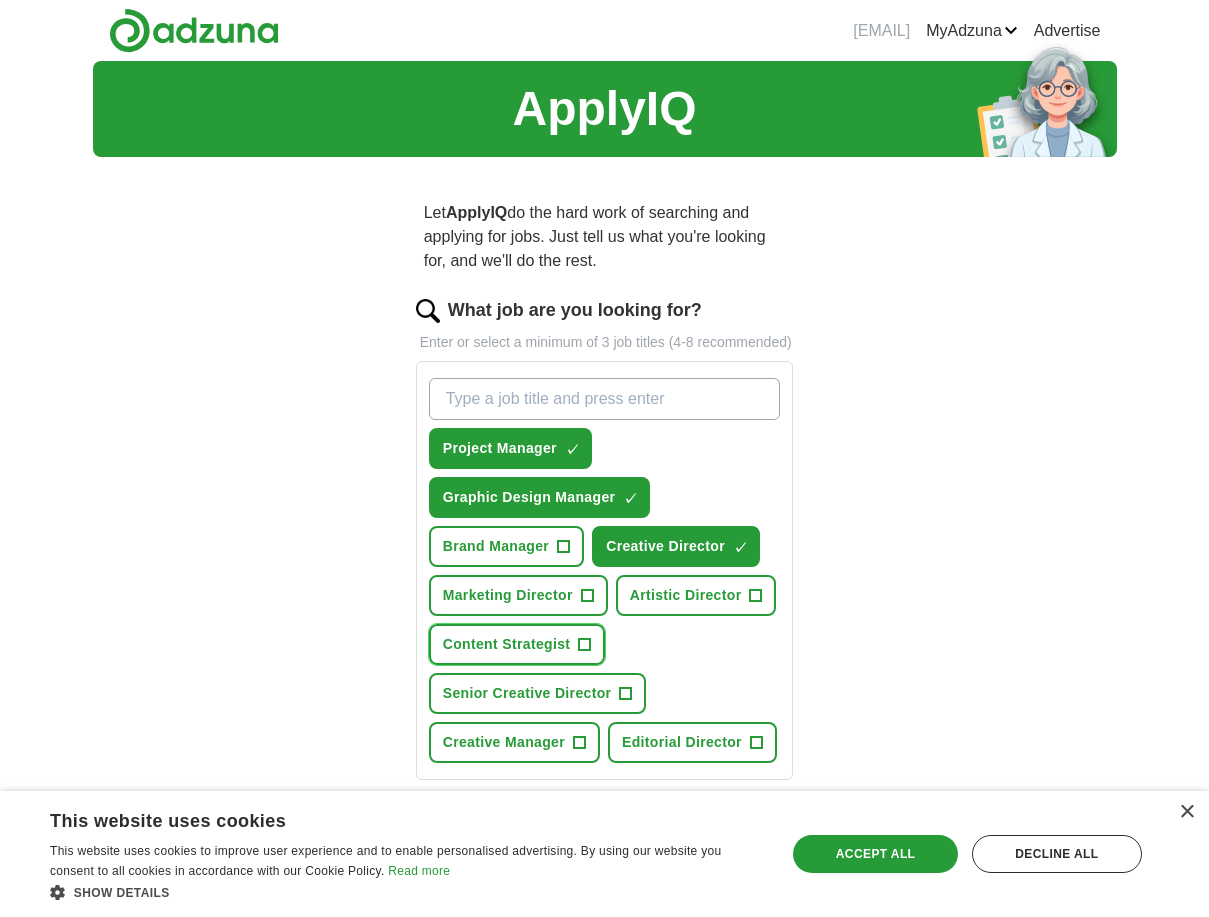 click on "+" at bounding box center [585, 645] 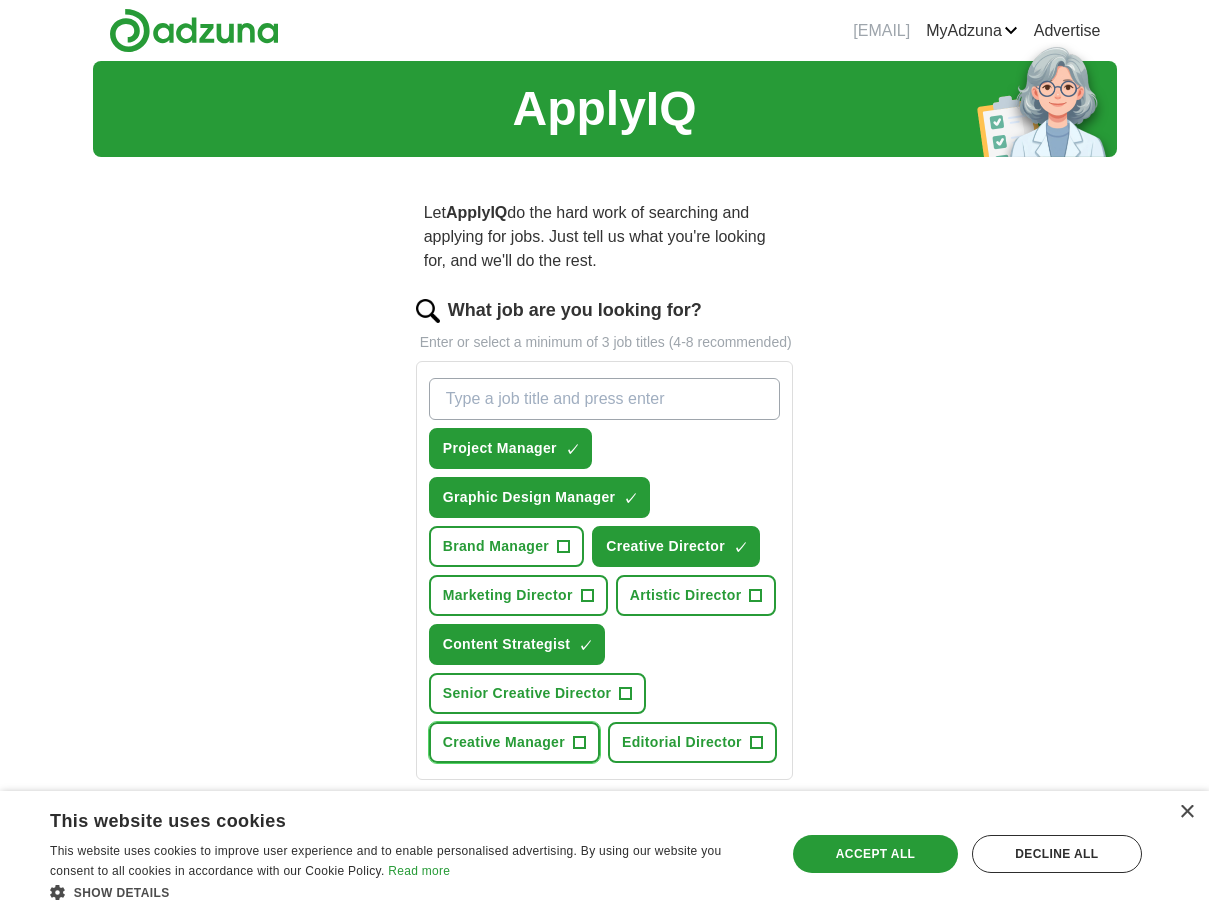 click on "+" at bounding box center [580, 743] 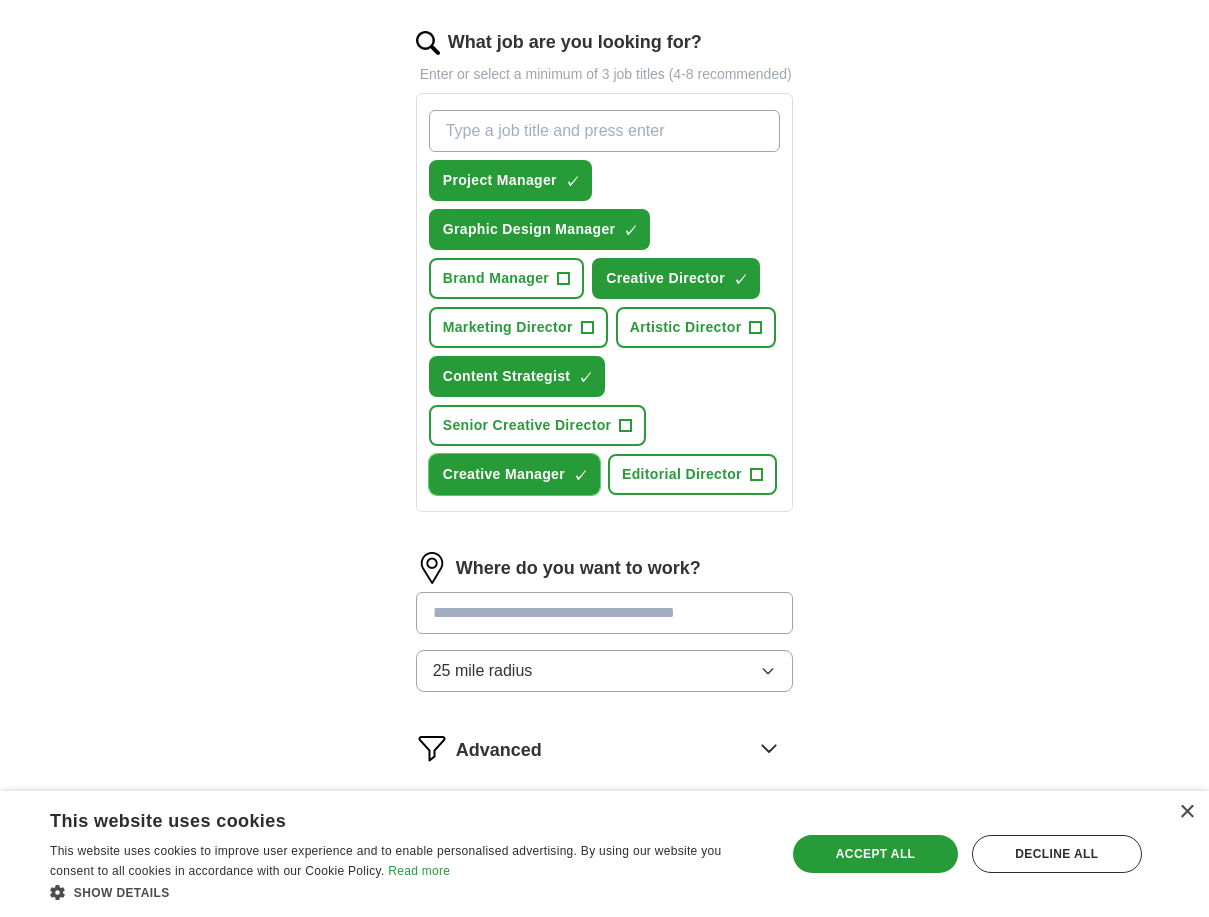scroll, scrollTop: 482, scrollLeft: 0, axis: vertical 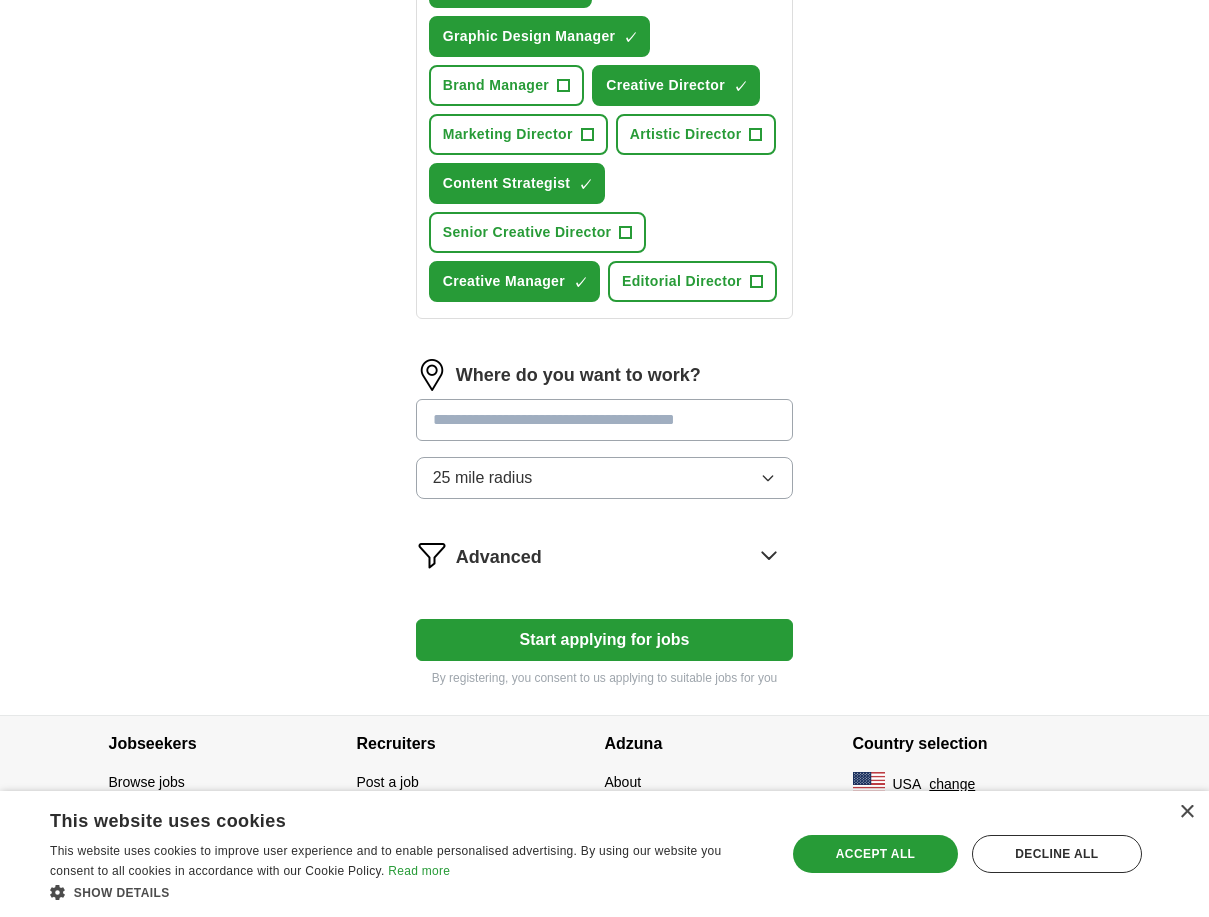 click at bounding box center (605, 420) 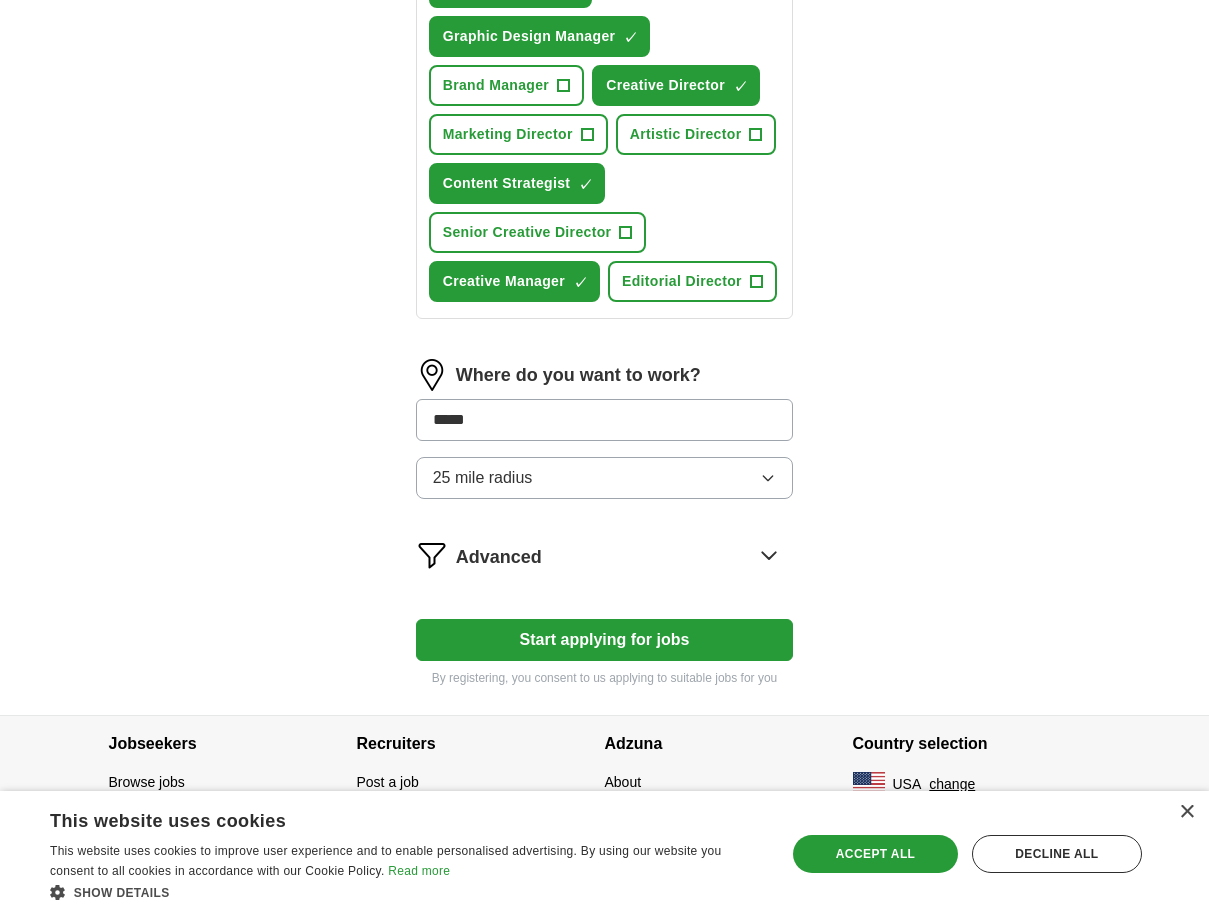 type on "******" 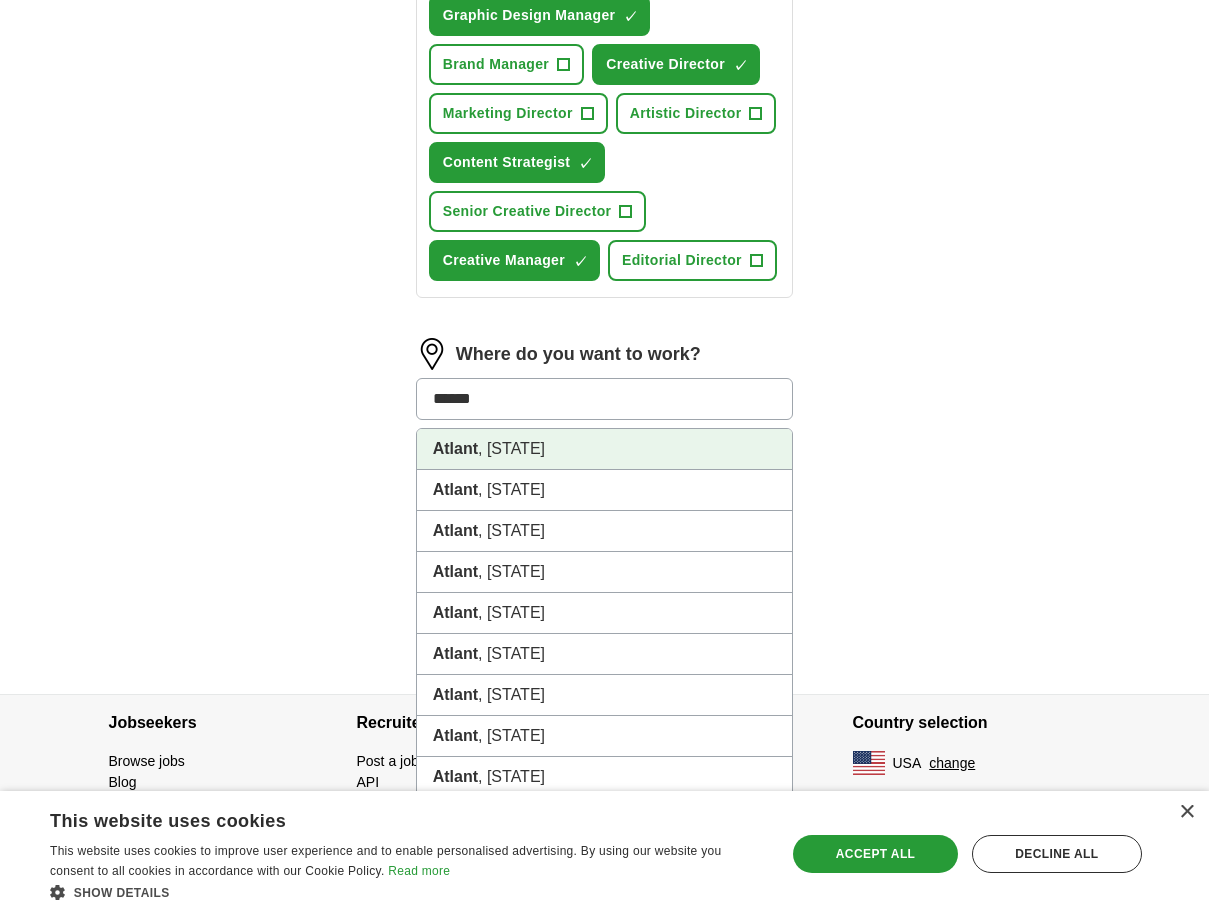 click on "Atlant , [STATE]" at bounding box center (605, 449) 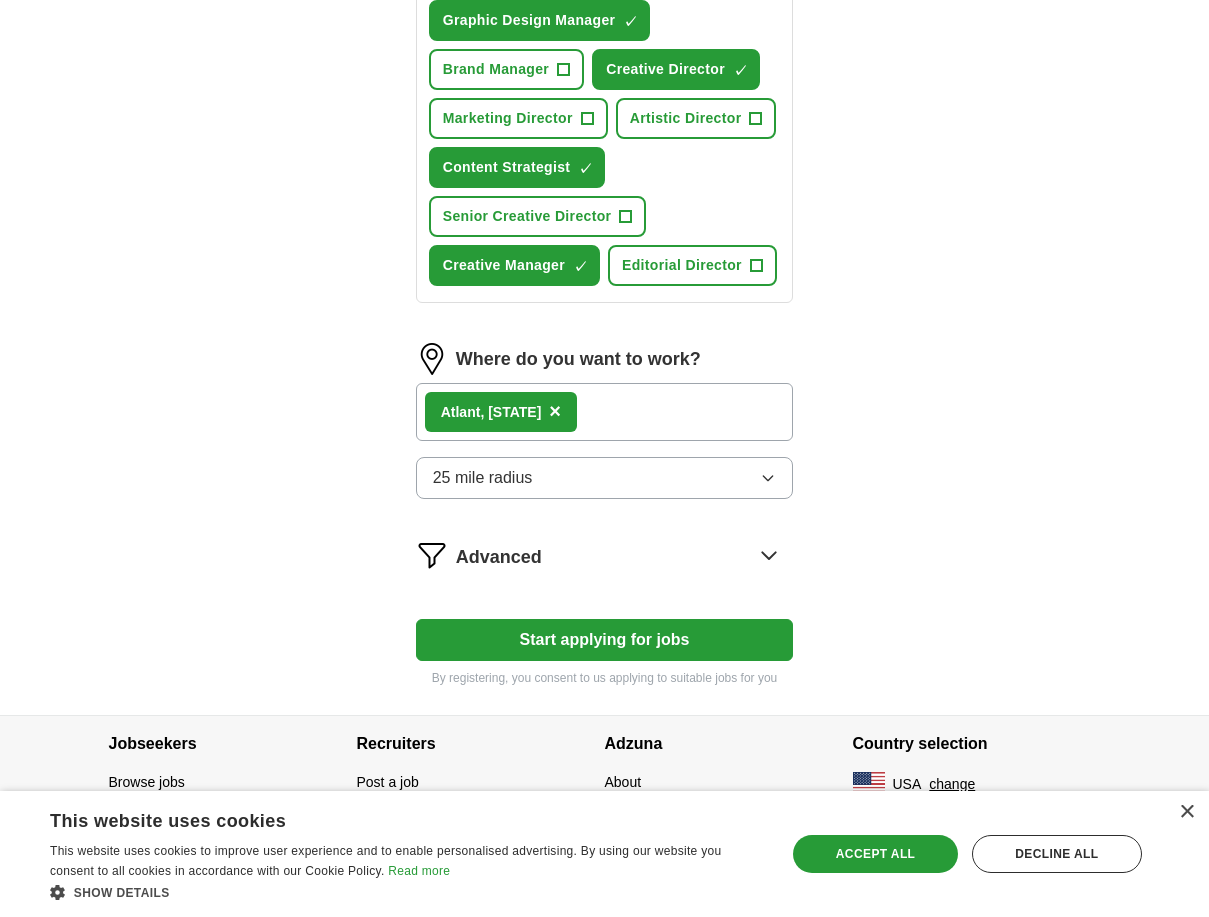 click on "25 mile radius" at bounding box center [605, 478] 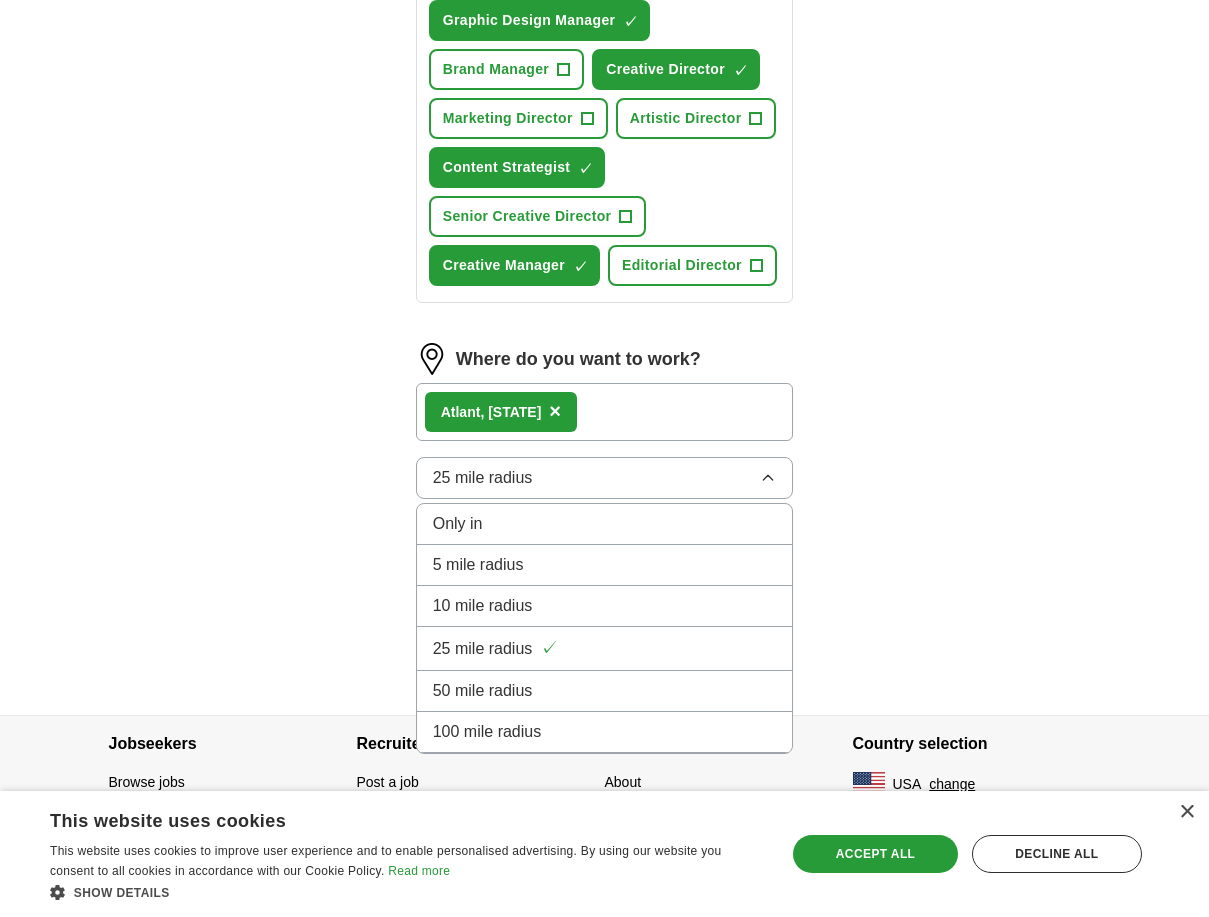 click on "100 mile radius" at bounding box center (605, 732) 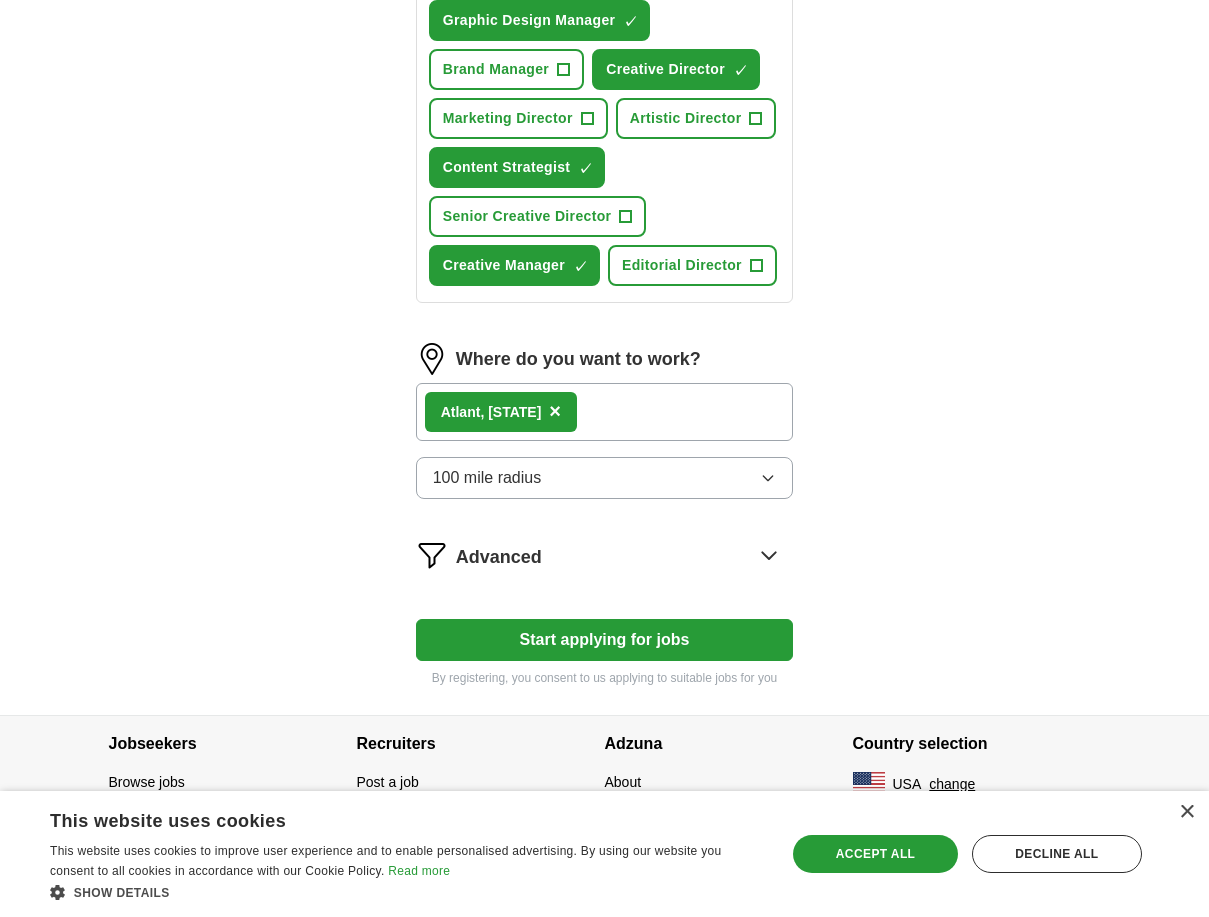 click on "100 mile radius" at bounding box center (605, 478) 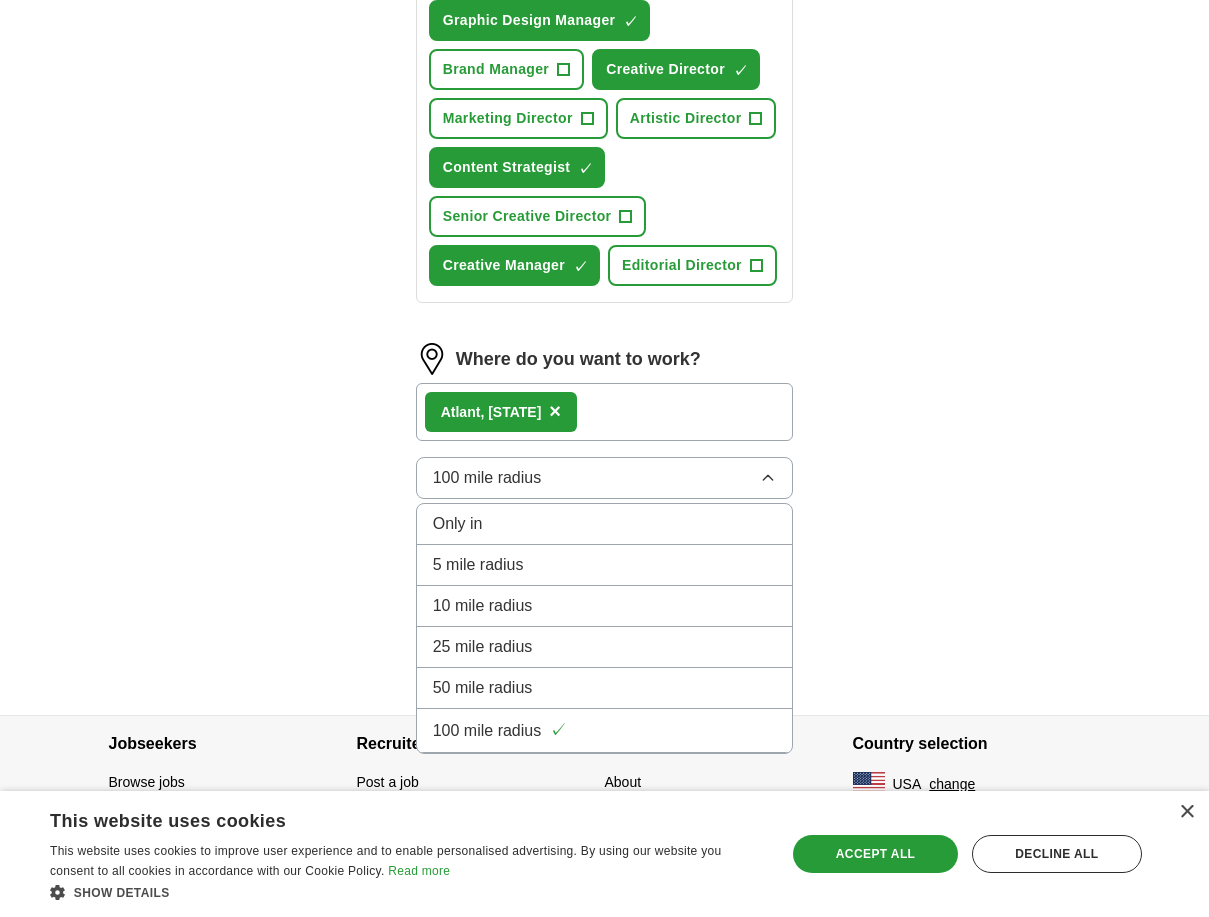 click on "ApplyIQ Let  ApplyIQ  do the hard work of searching and applying for jobs. Just tell us what you're looking for, and we'll do the rest. What job are you looking for? Enter or select a minimum of 3 job titles (4-8 recommended) Project Manager ✓ × Graphic Design Manager ✓ × Brand Manager + Creative Director ✓ × Marketing Director + Artistic Director + Content Strategist ✓ × Senior Creative Director + Creative Manager ✓ × Editorial Director + Where do you want to work? Atlant , [STATE] × 100 mile radius Only in 5 mile radius 10 mile radius 25 mile radius 50 mile radius 100 mile radius ✓ Advanced Start applying for jobs By registering, you consent to us applying to suitable jobs for you" at bounding box center (605, 149) 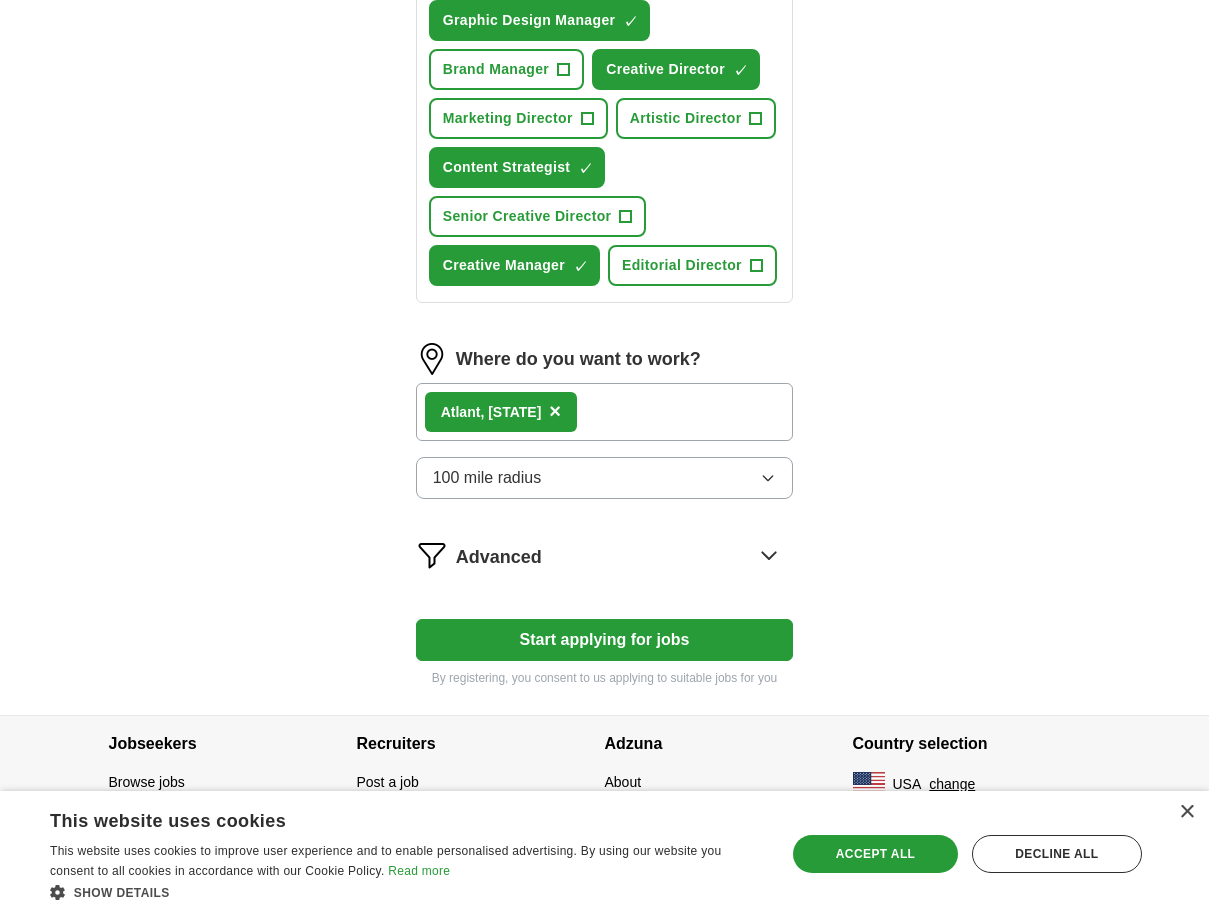 click on "Start applying for jobs" at bounding box center [605, 640] 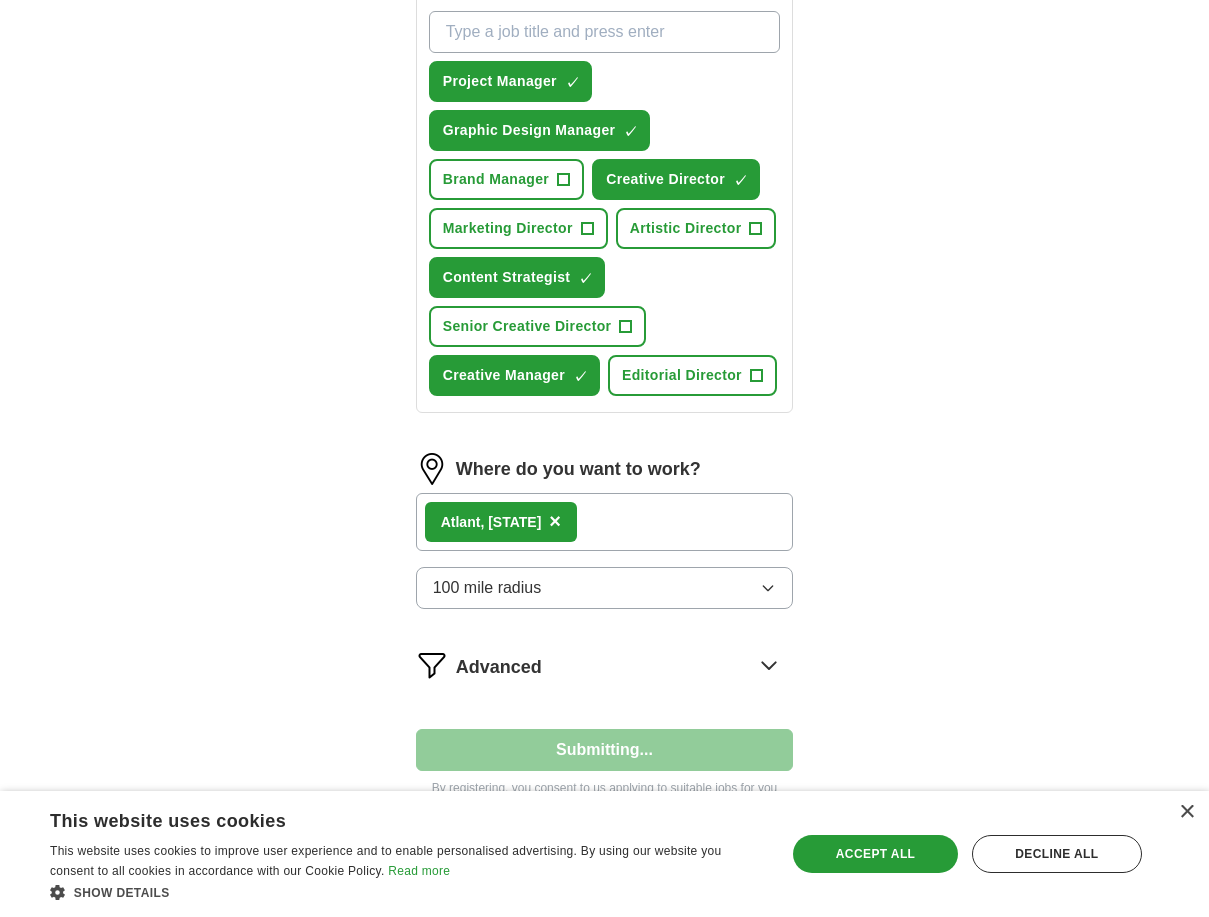 select on "**" 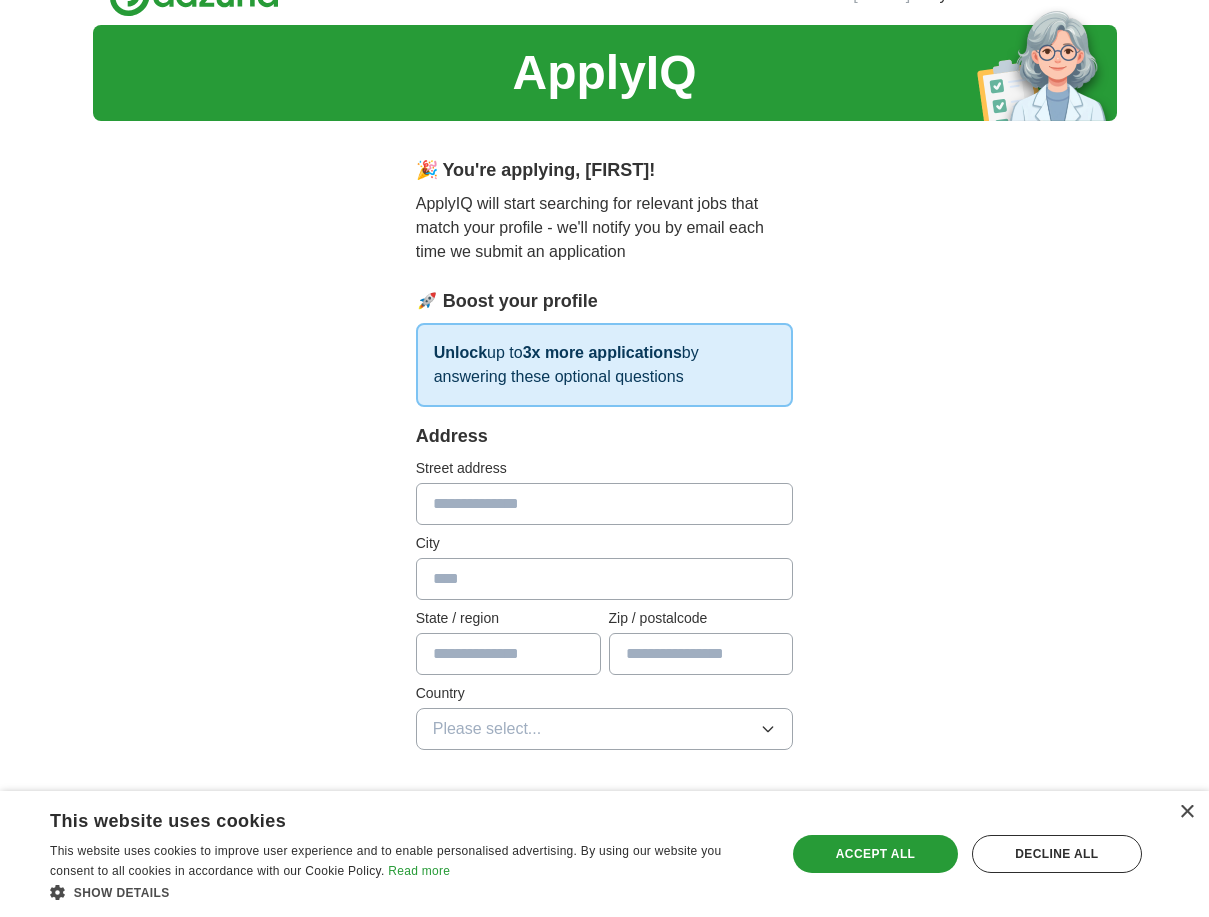 scroll, scrollTop: 0, scrollLeft: 0, axis: both 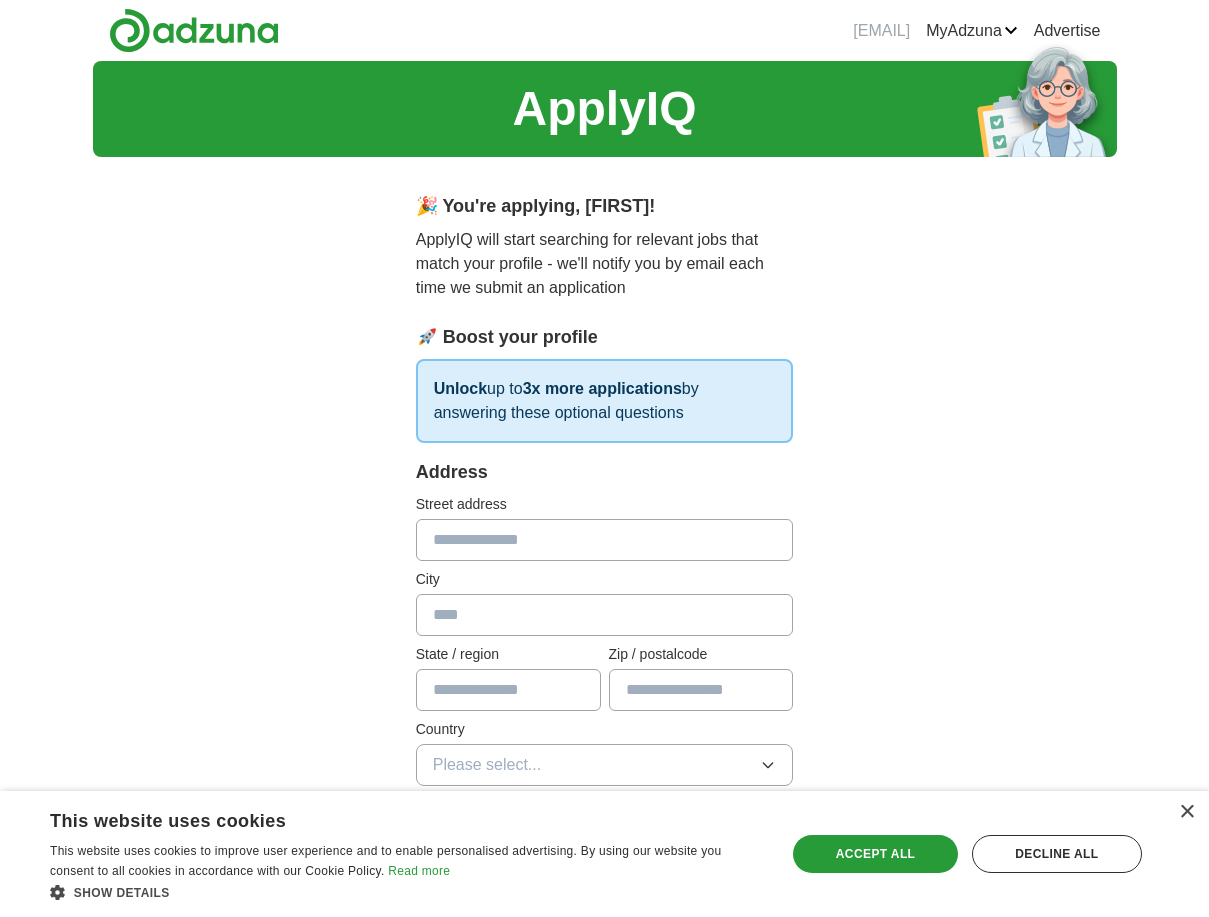 click at bounding box center [605, 540] 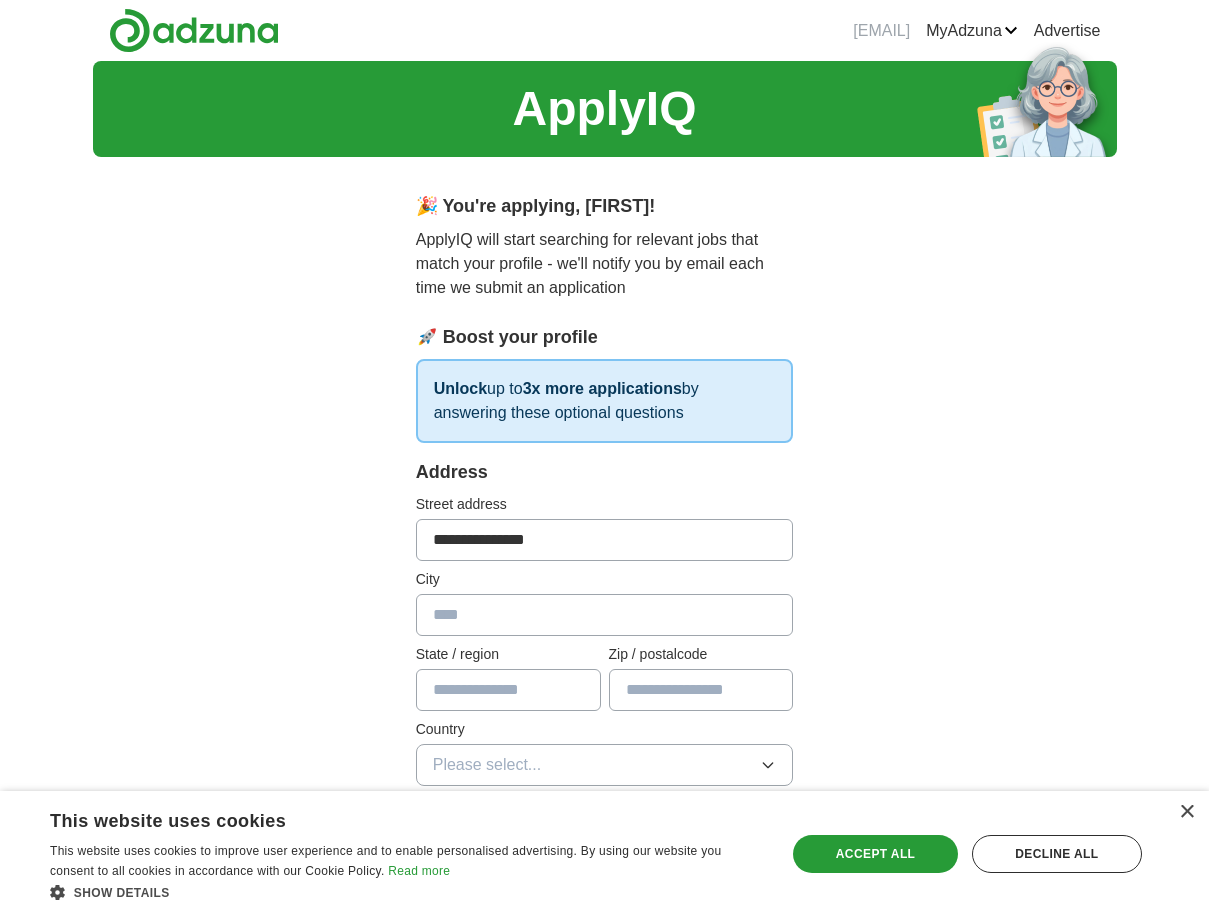 type on "*******" 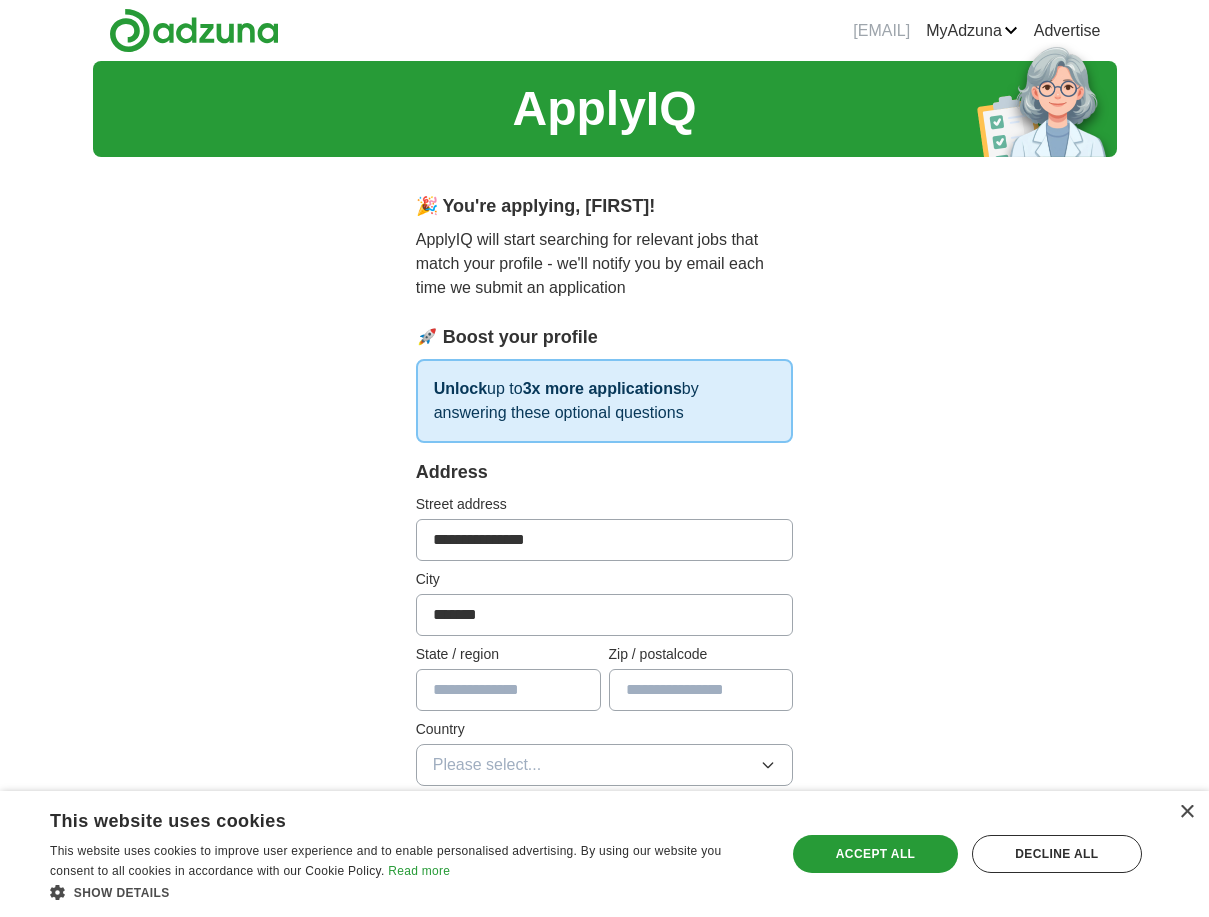 type on "*******" 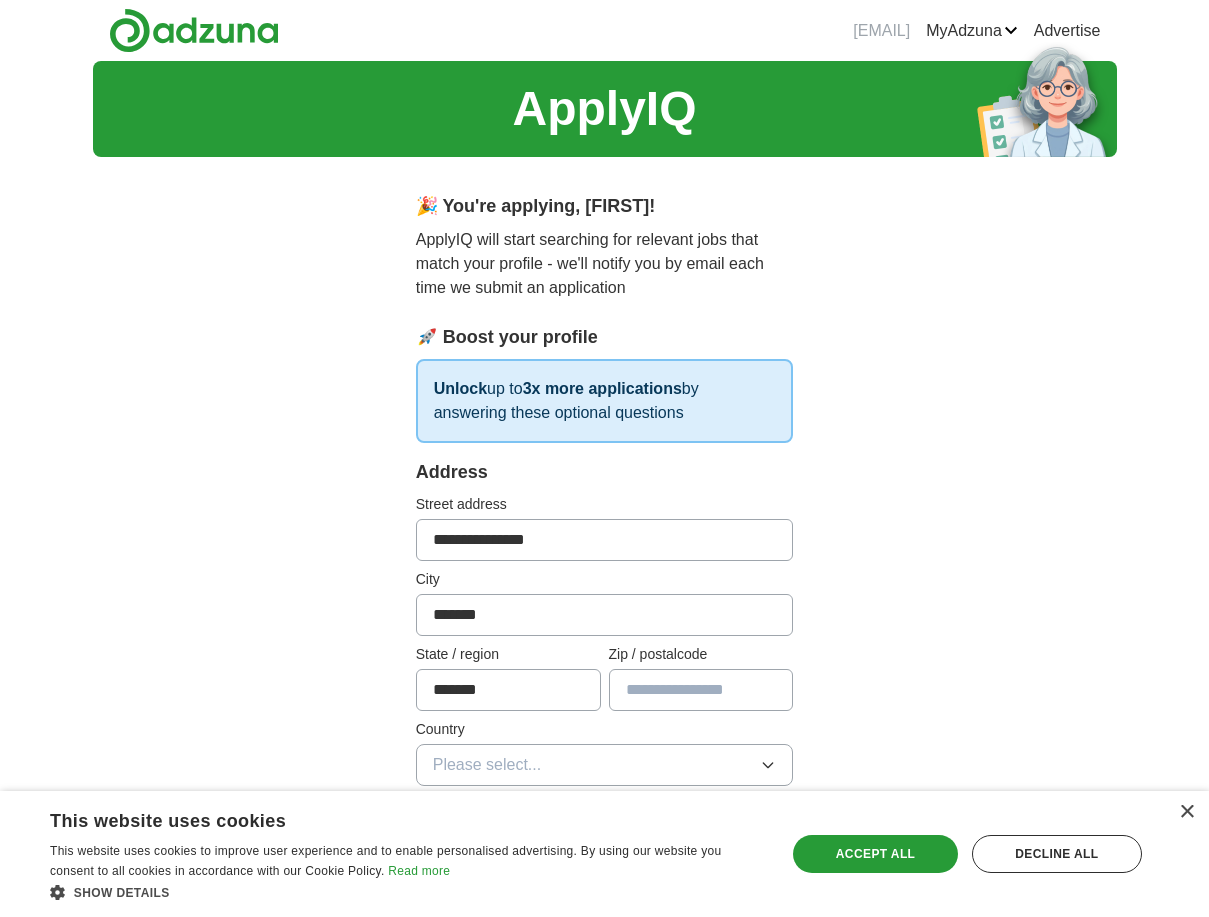 type on "**********" 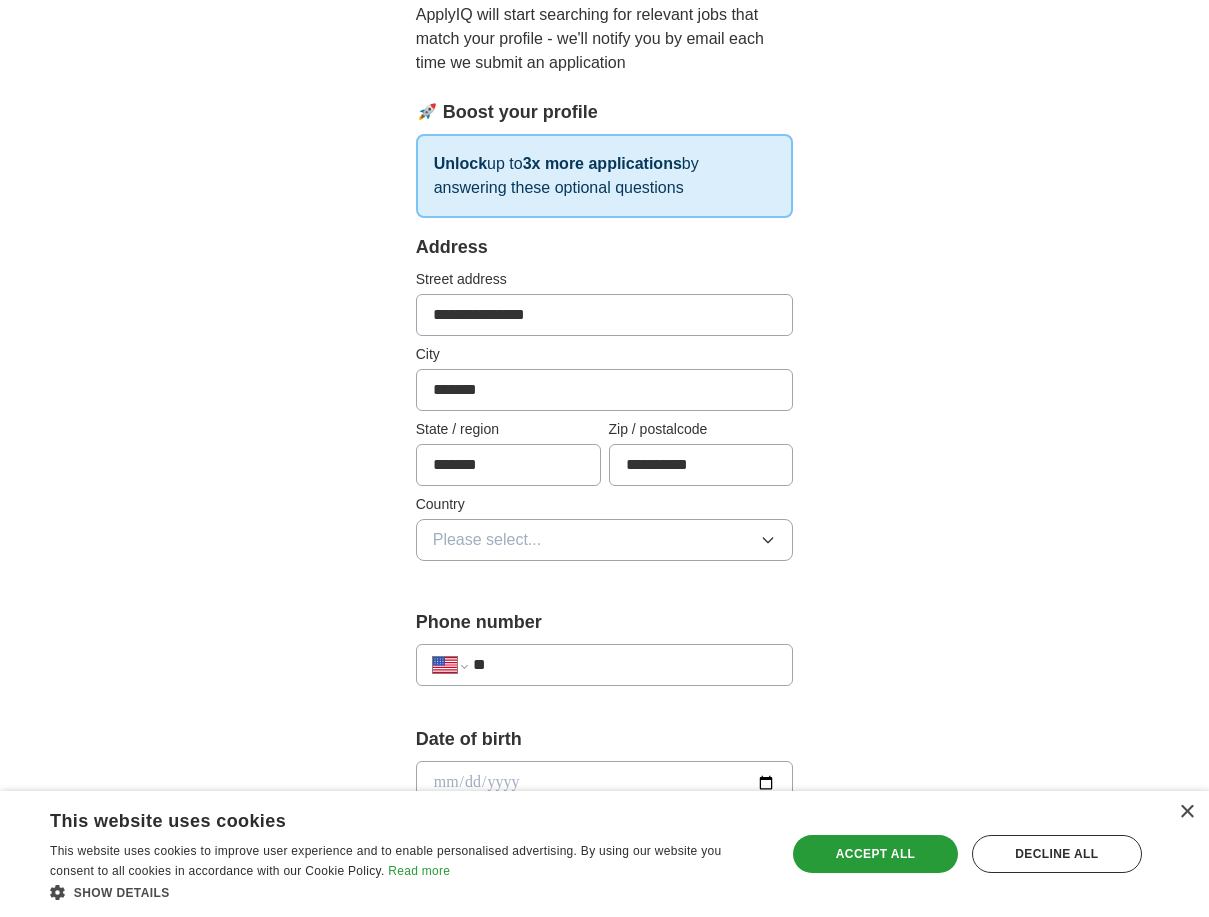 scroll, scrollTop: 226, scrollLeft: 0, axis: vertical 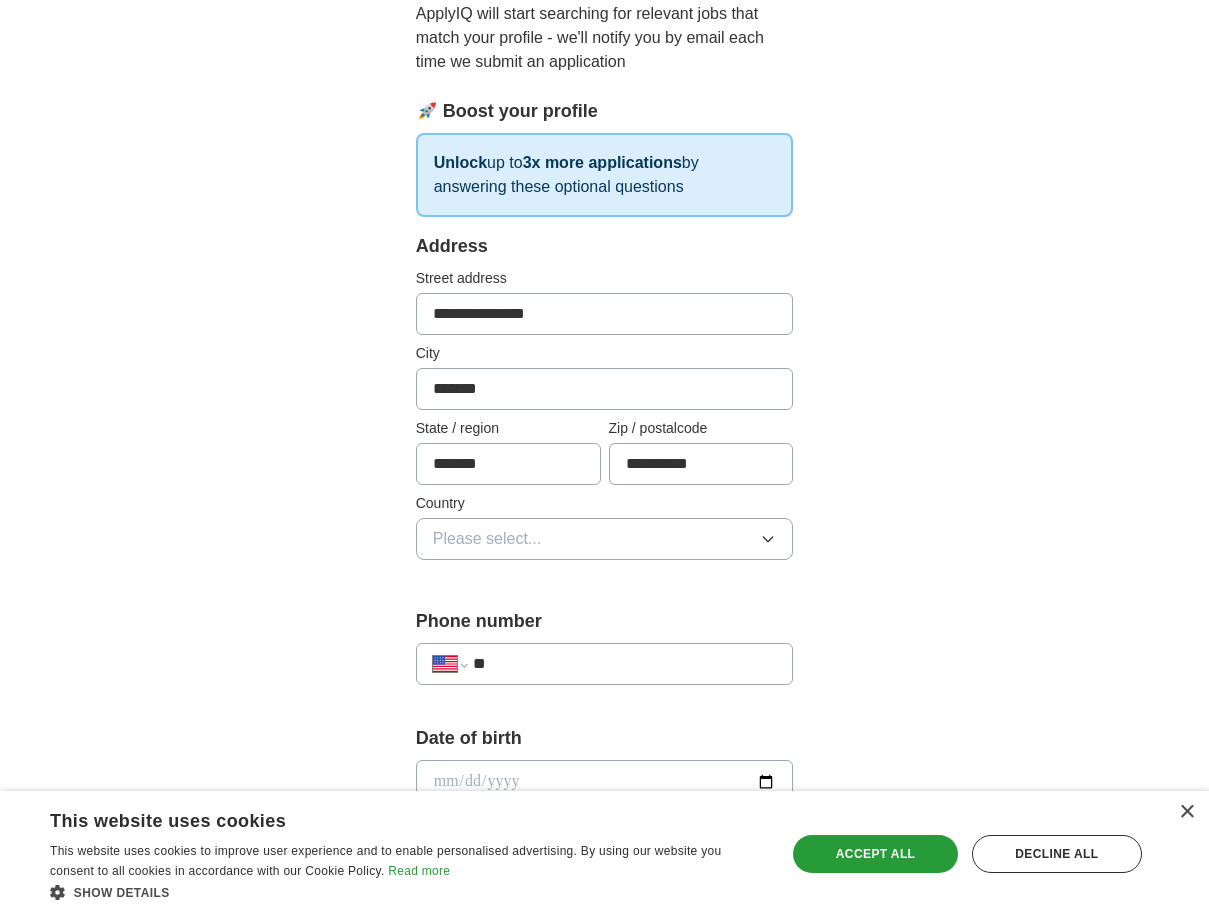 click 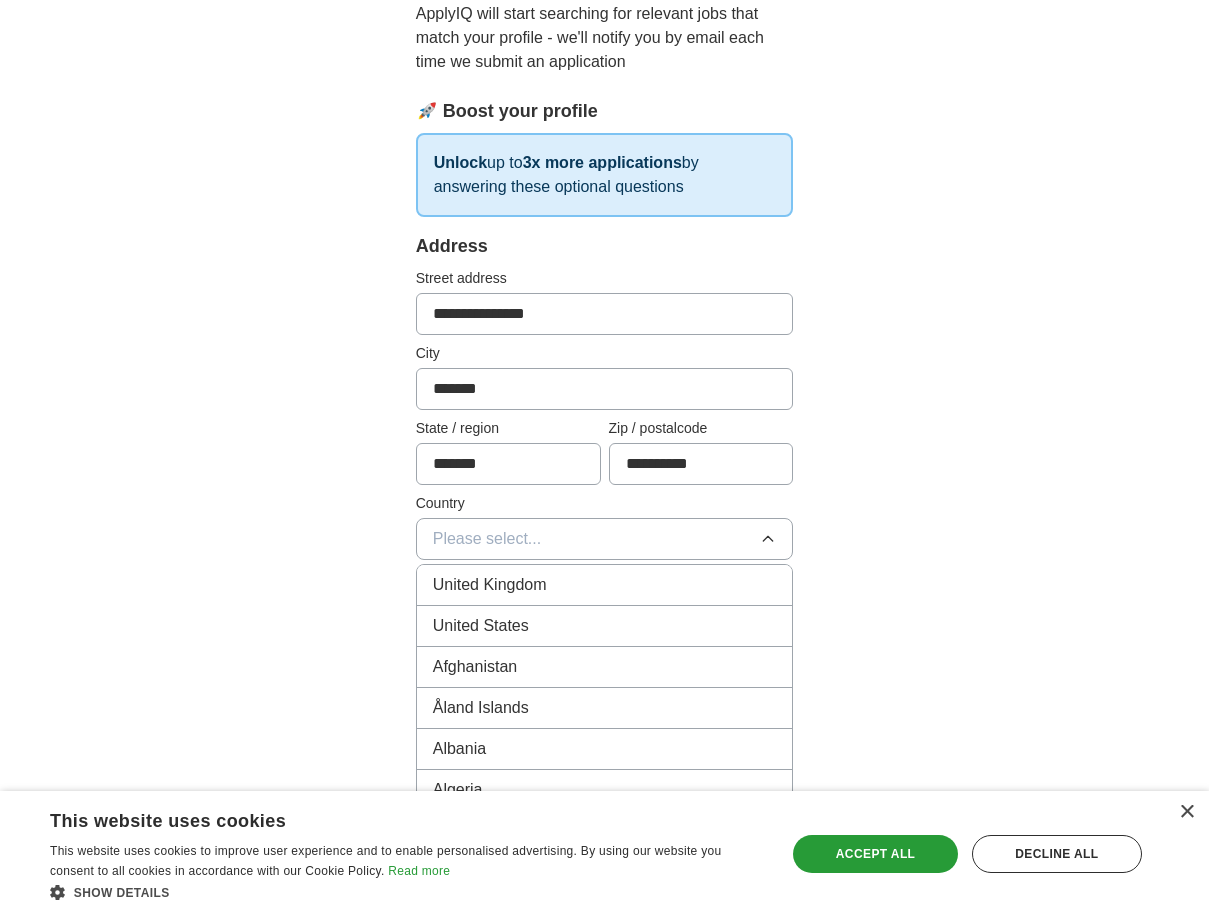 click on "United States" at bounding box center [605, 626] 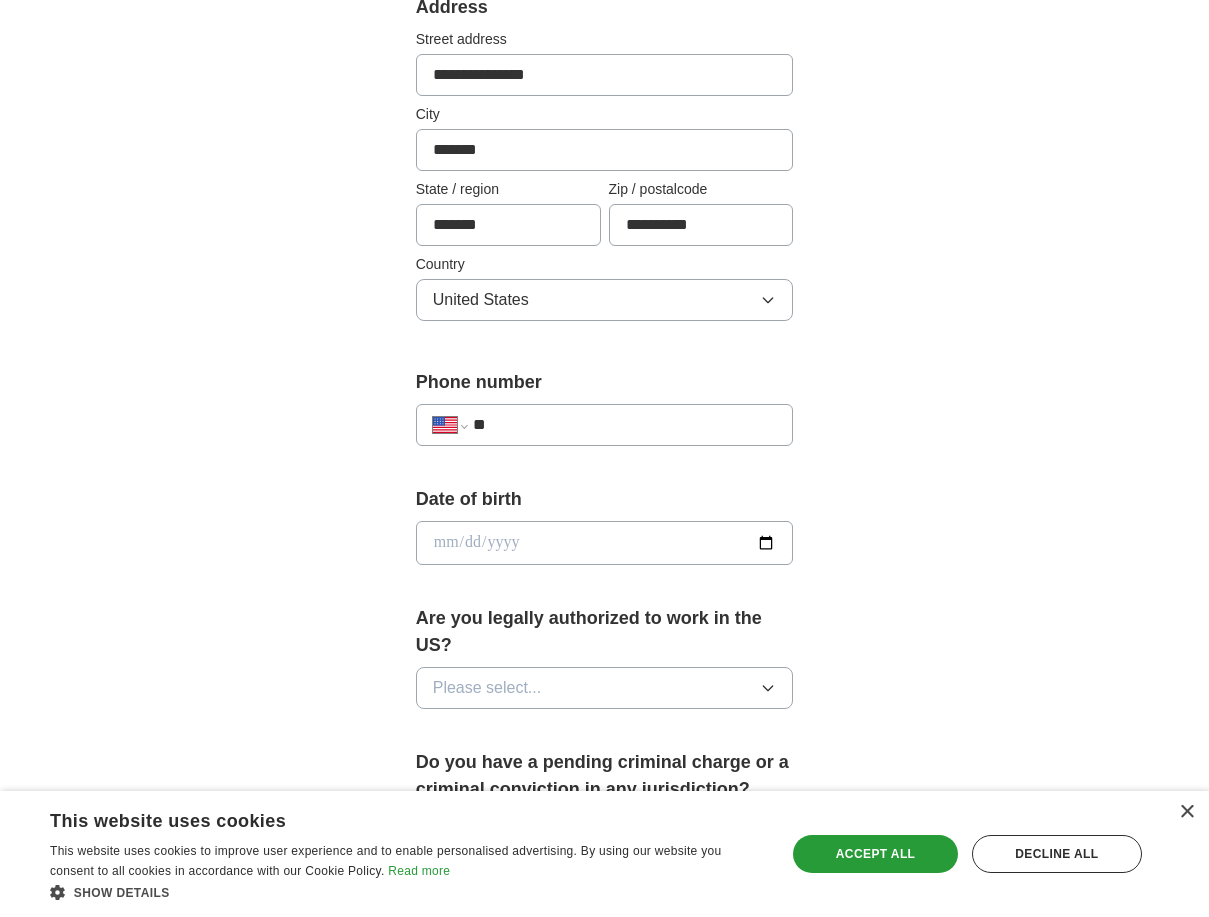 scroll, scrollTop: 487, scrollLeft: 0, axis: vertical 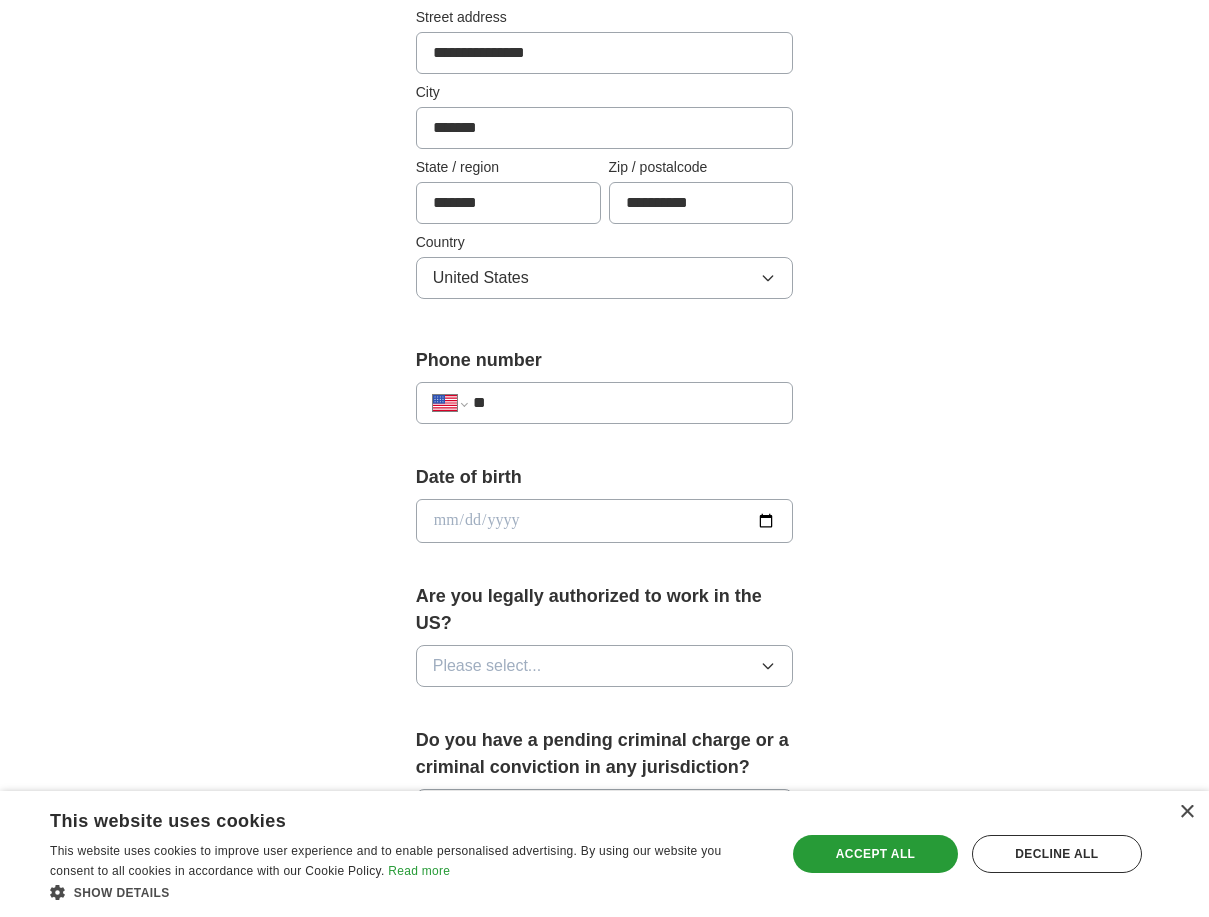 click on "**" at bounding box center [625, 403] 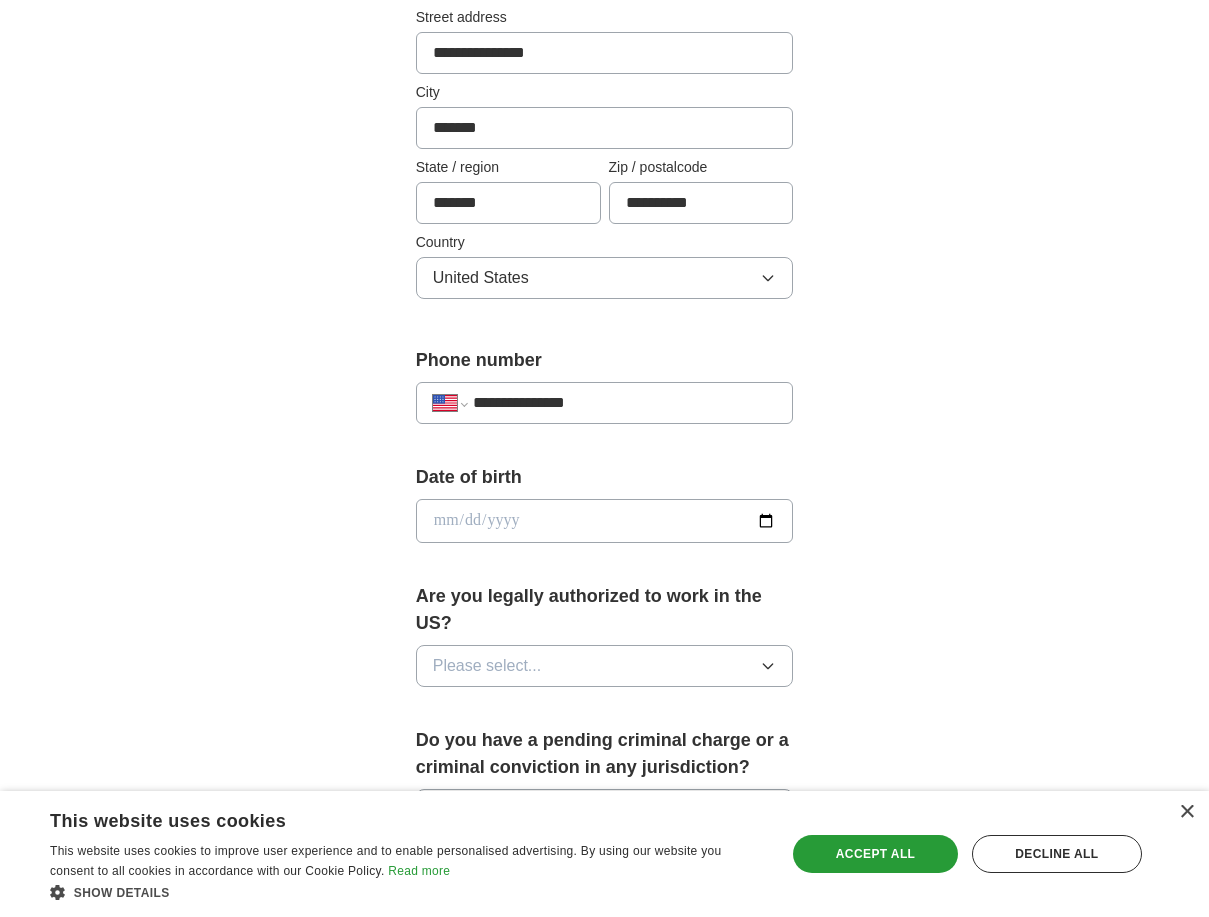 type on "**********" 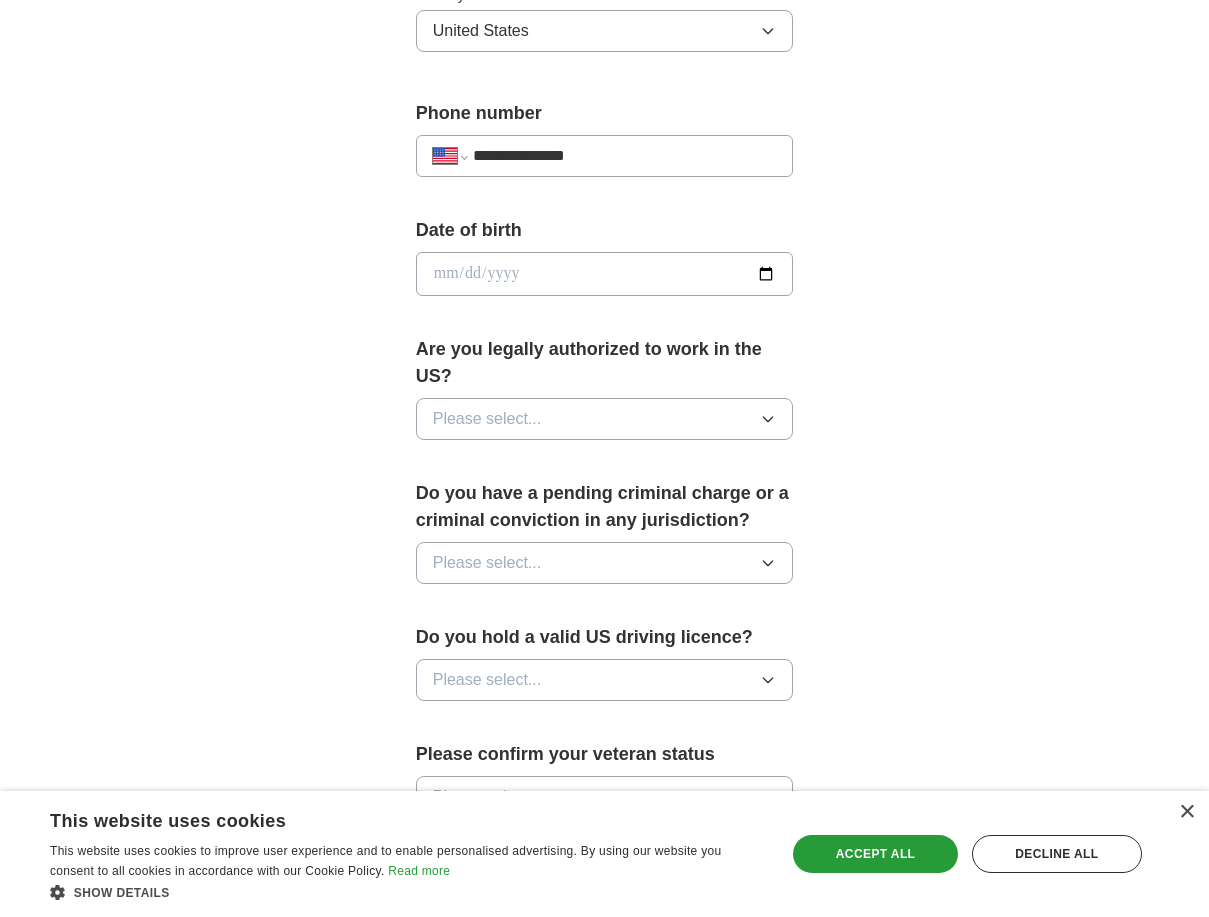 scroll, scrollTop: 736, scrollLeft: 0, axis: vertical 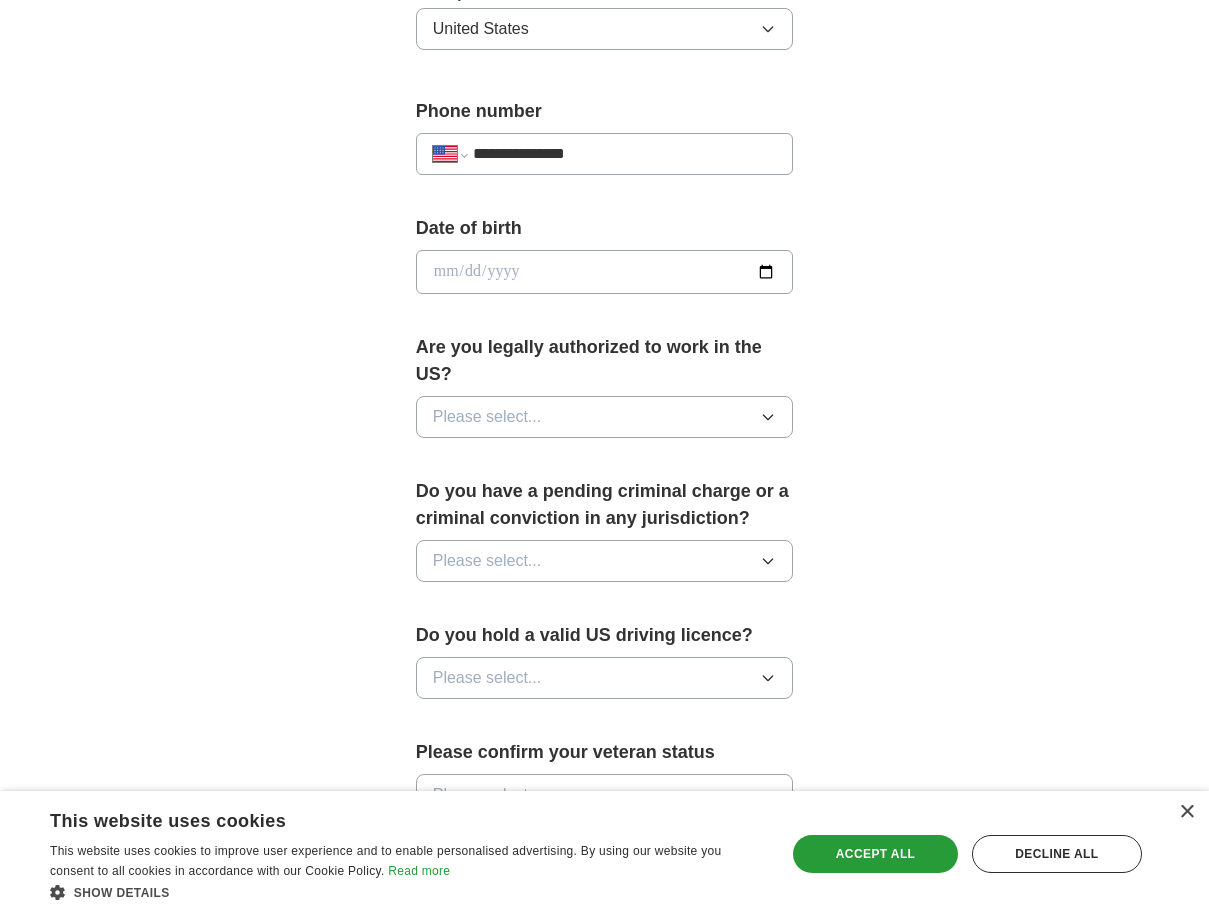 click 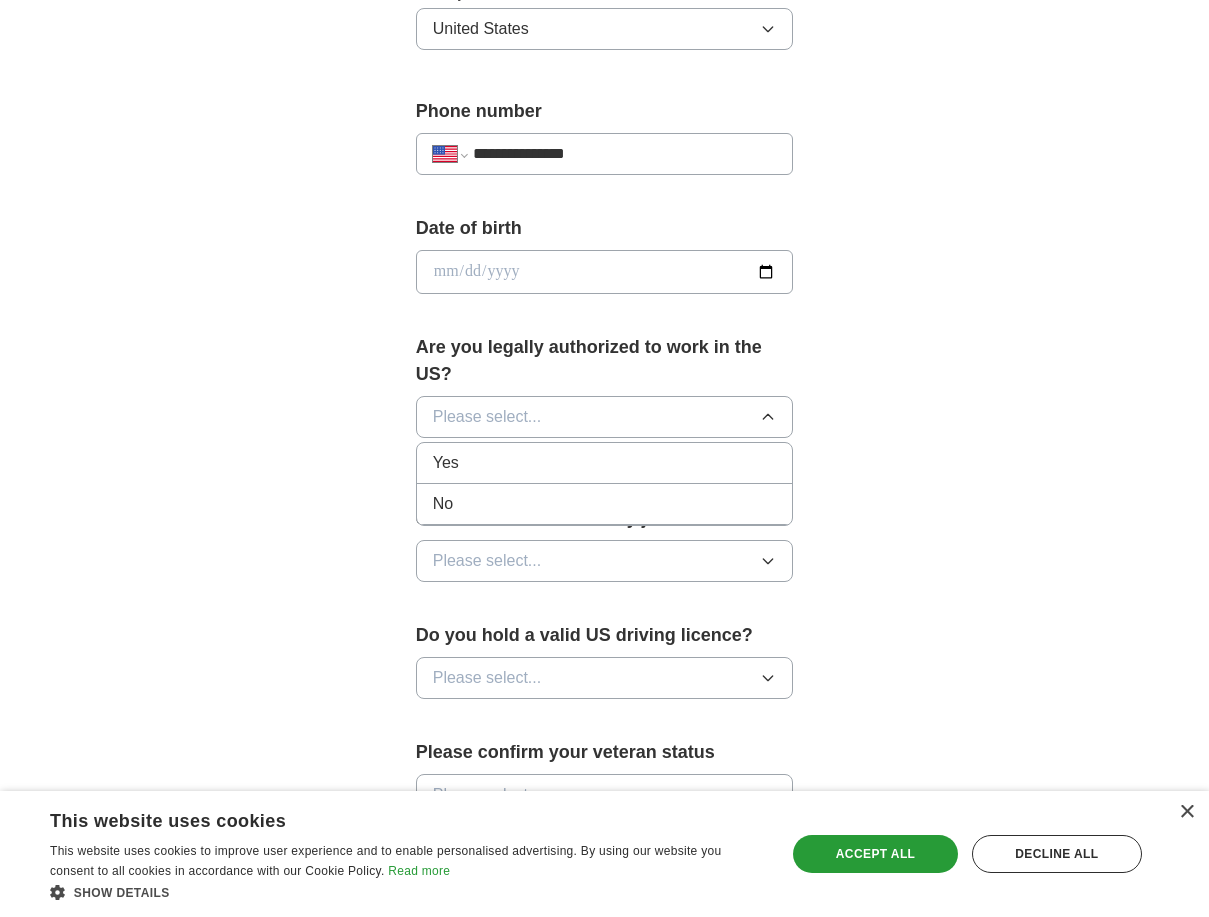 click on "Yes" at bounding box center [605, 463] 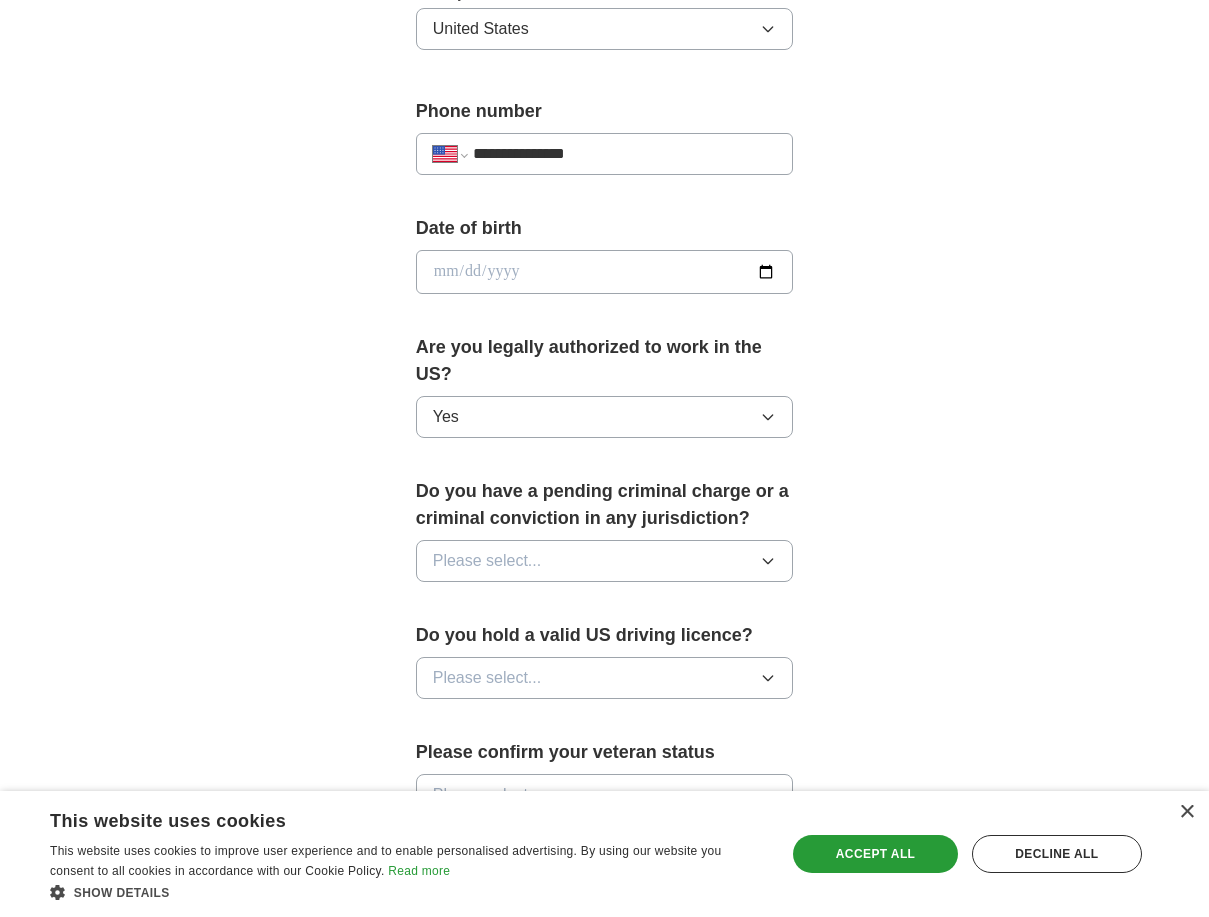 click on "Please select..." at bounding box center [605, 561] 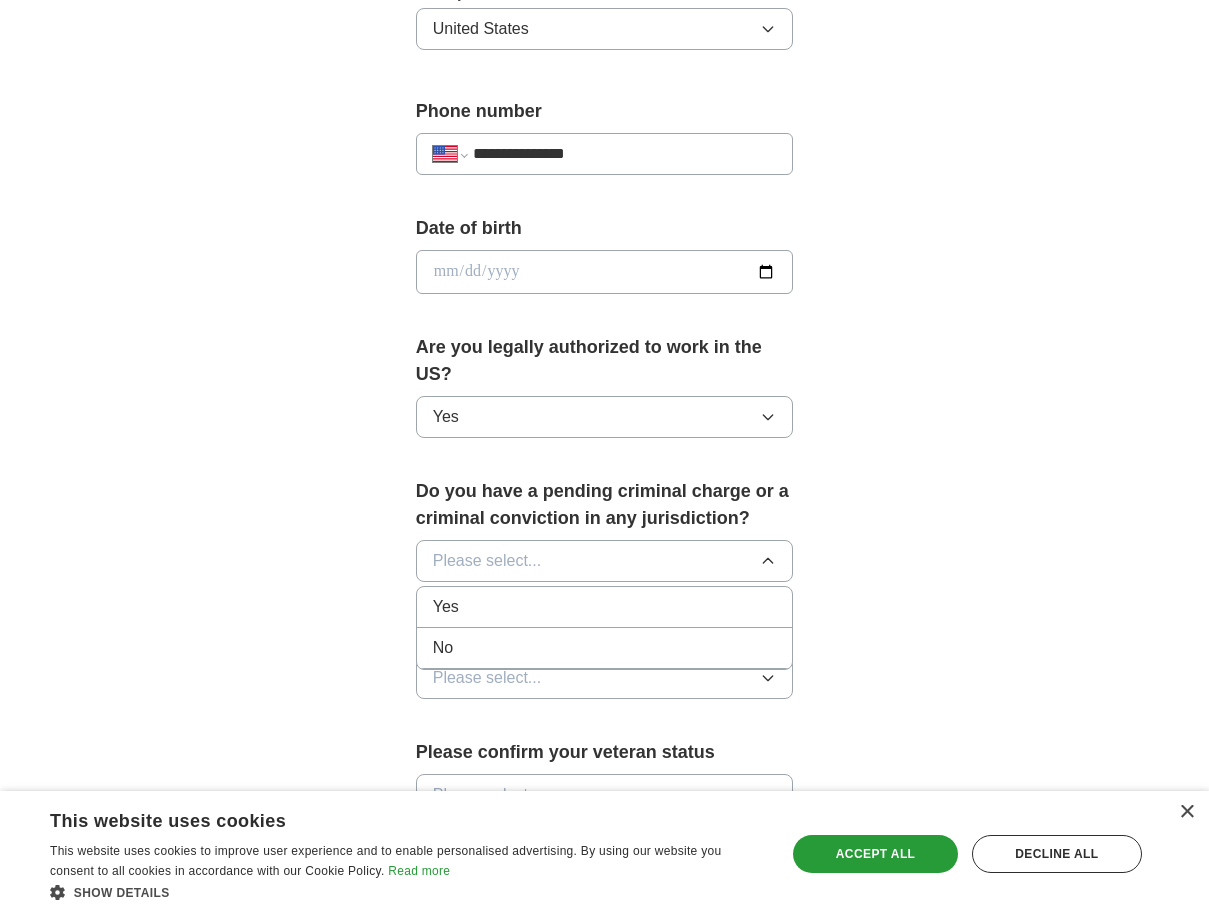 click on "No" at bounding box center (605, 648) 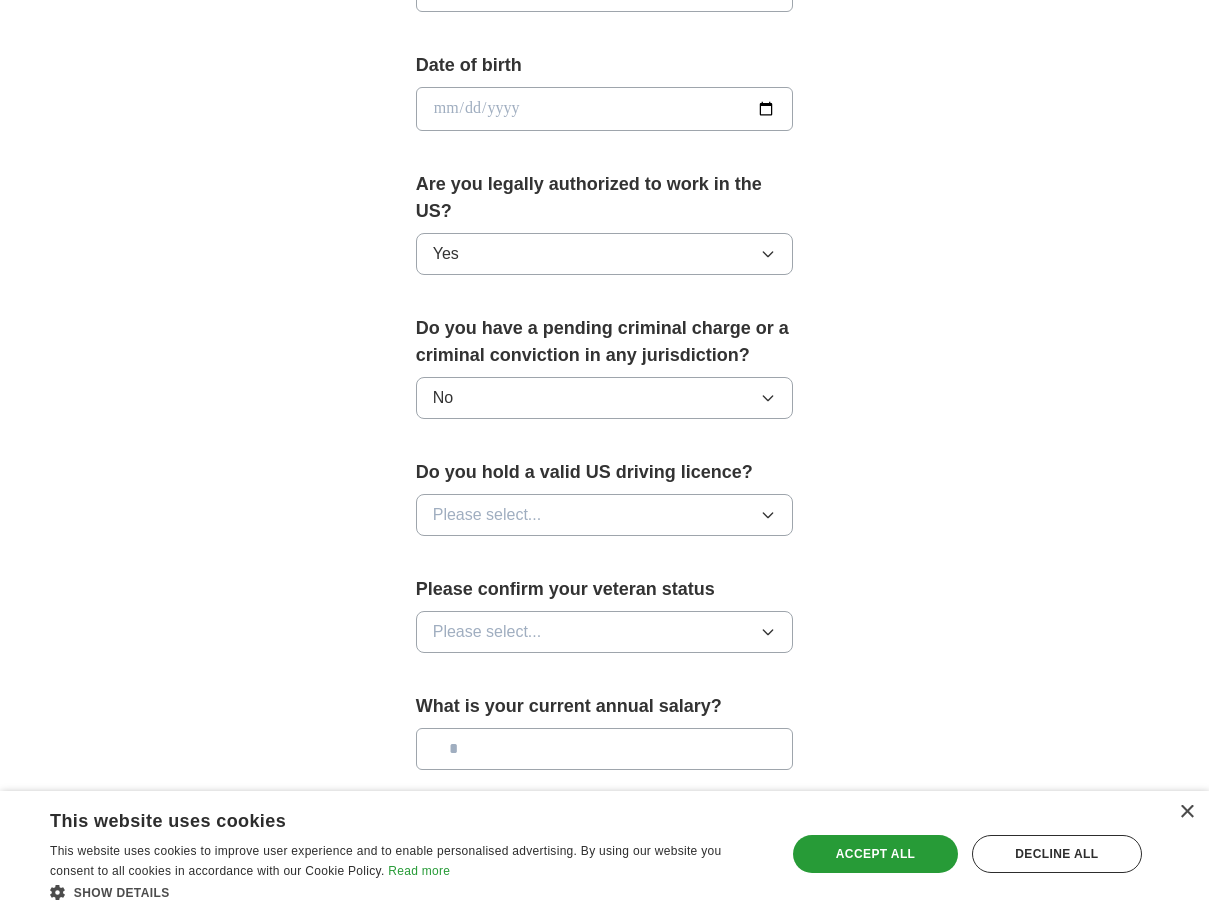 scroll, scrollTop: 925, scrollLeft: 0, axis: vertical 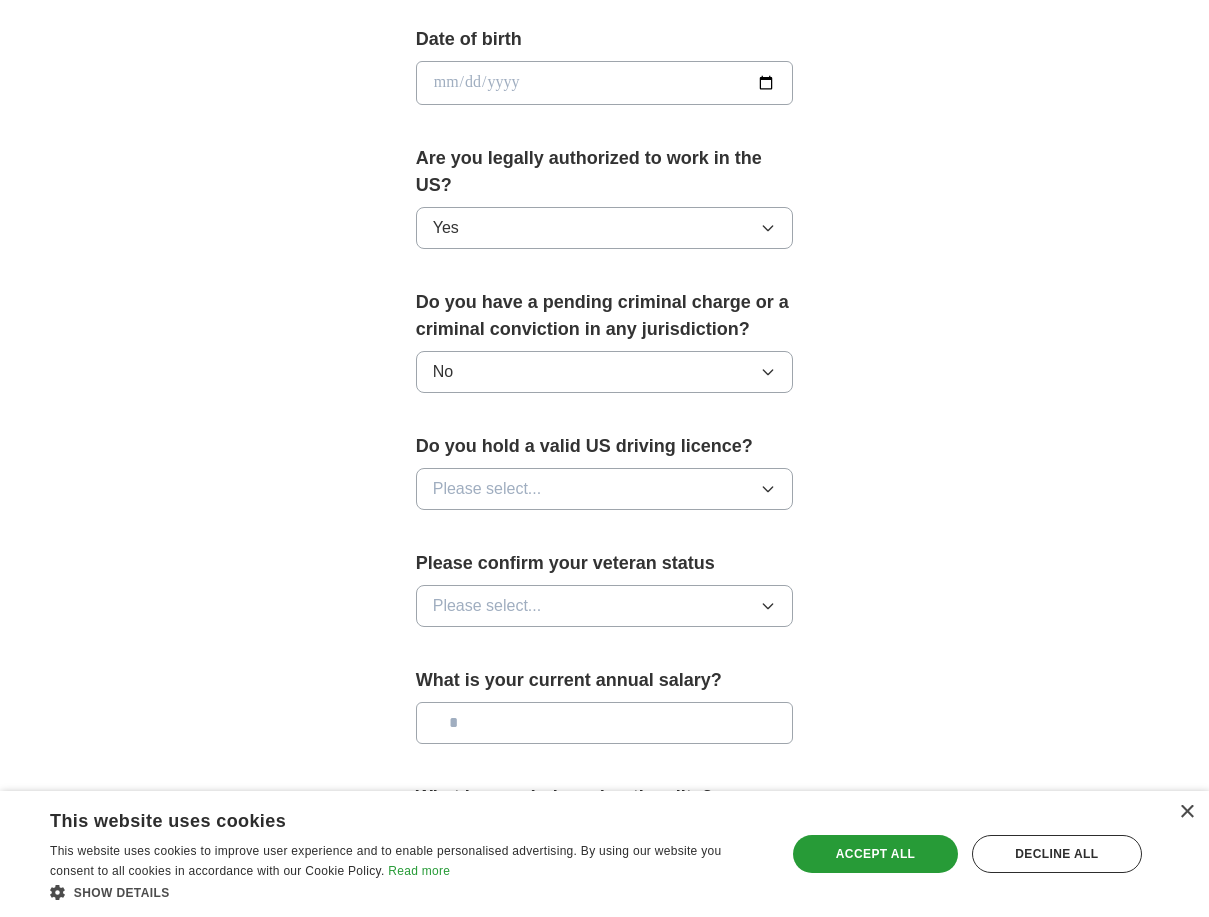 click on "Please select..." at bounding box center [605, 489] 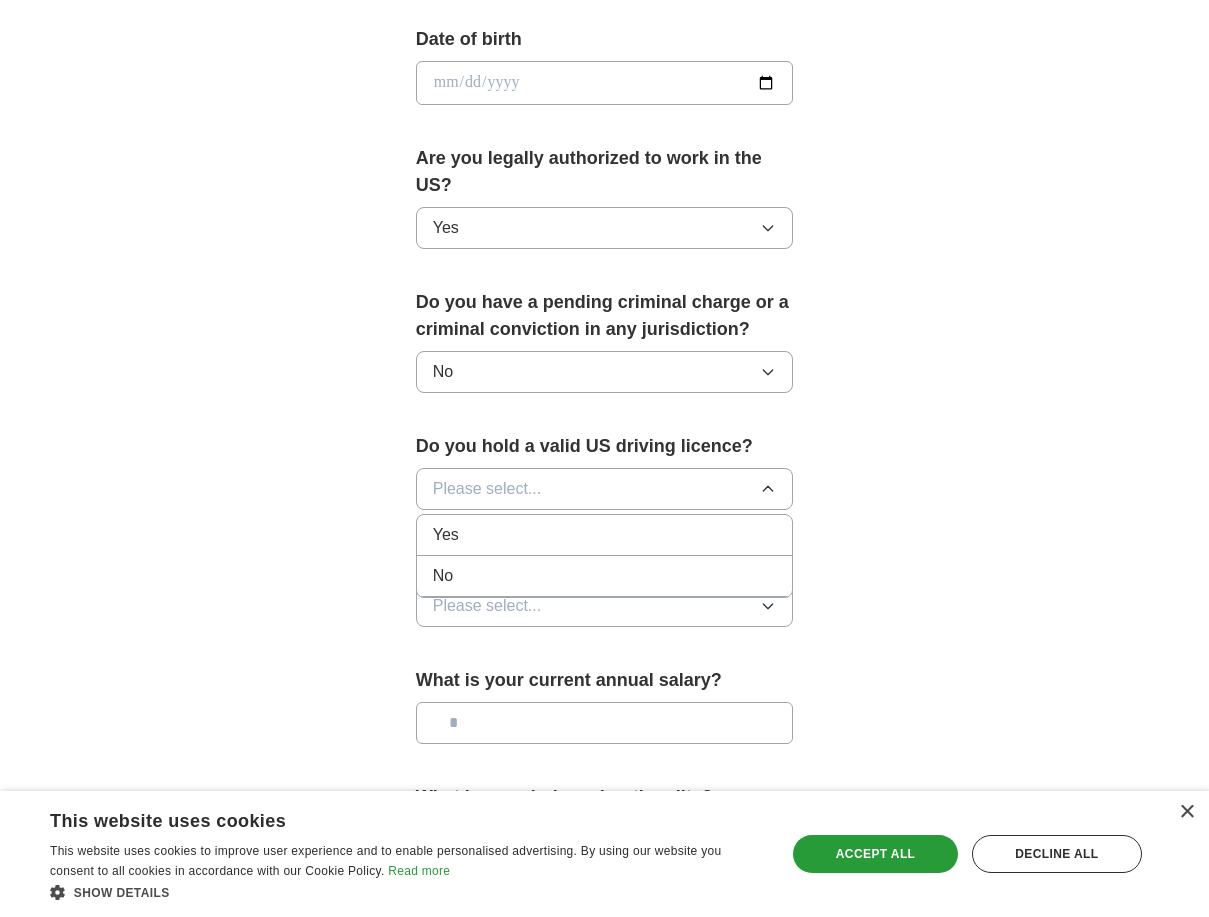 click on "Yes" at bounding box center (605, 535) 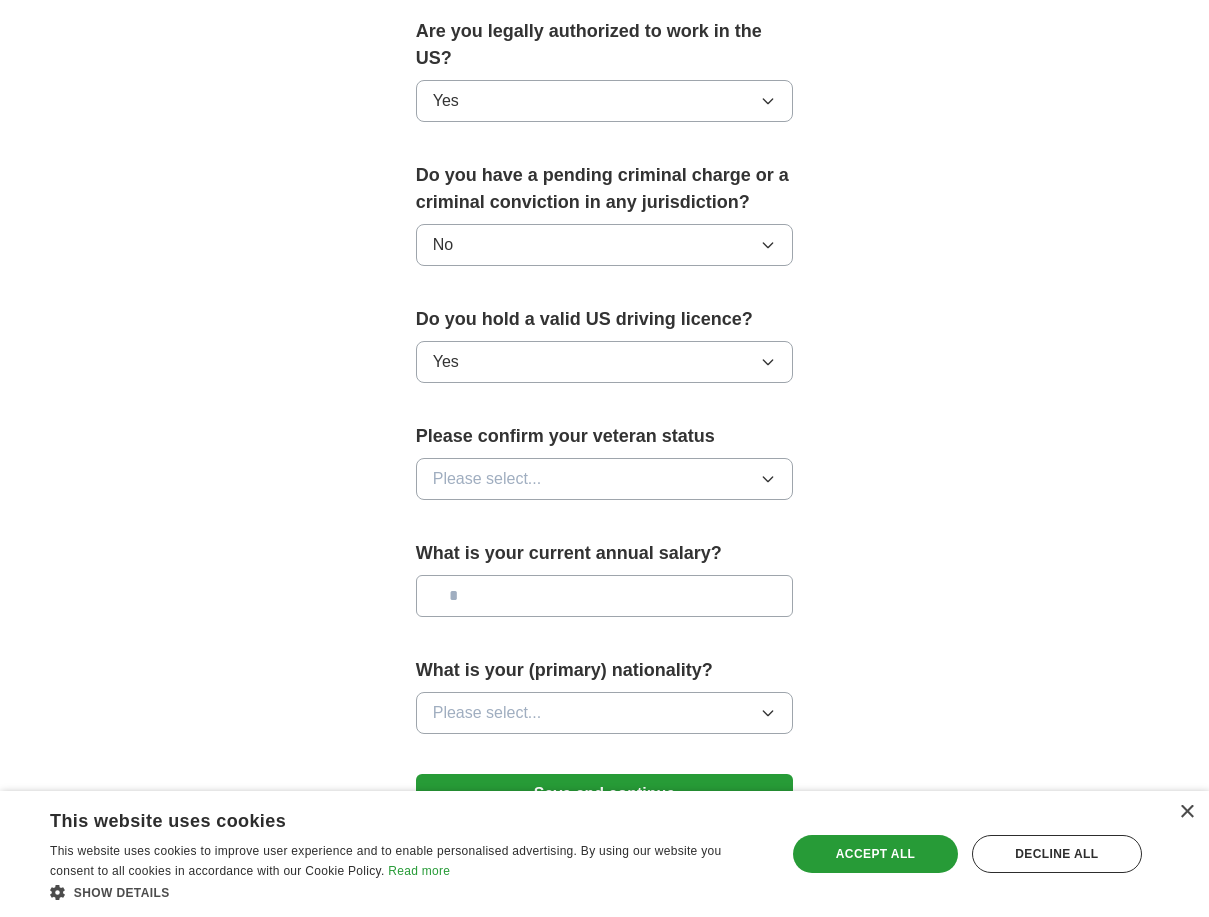 scroll, scrollTop: 1065, scrollLeft: 0, axis: vertical 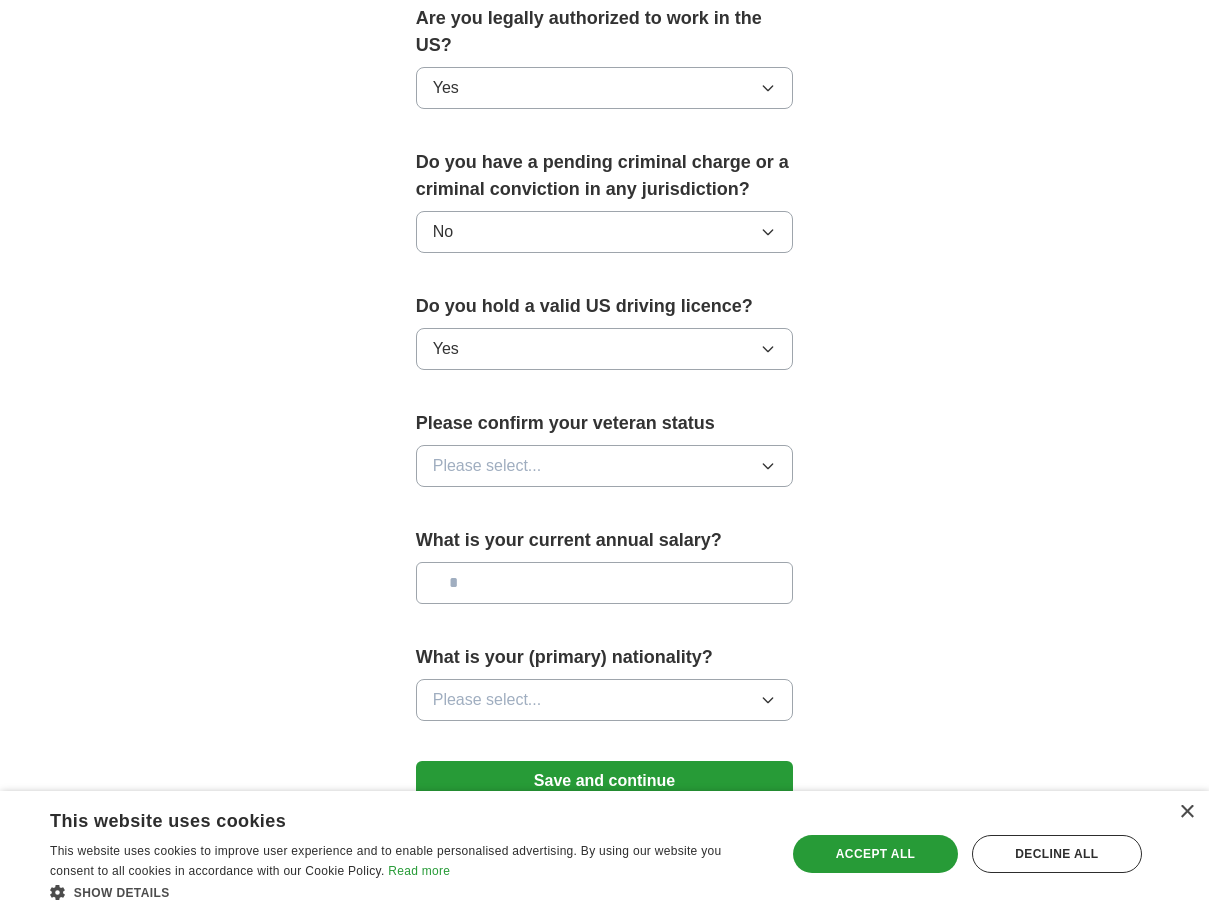 click on "Please select..." at bounding box center [605, 466] 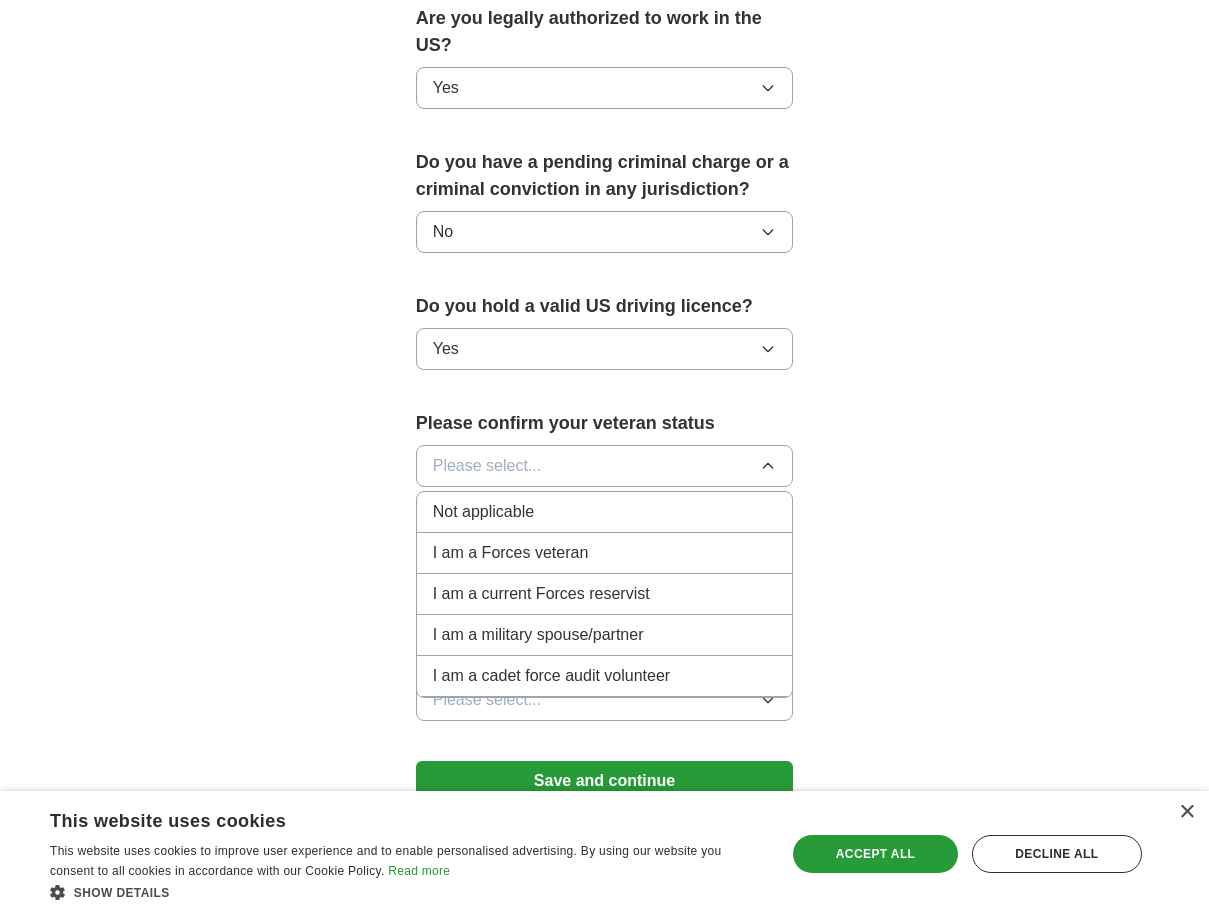 click on "Not applicable" at bounding box center (605, 512) 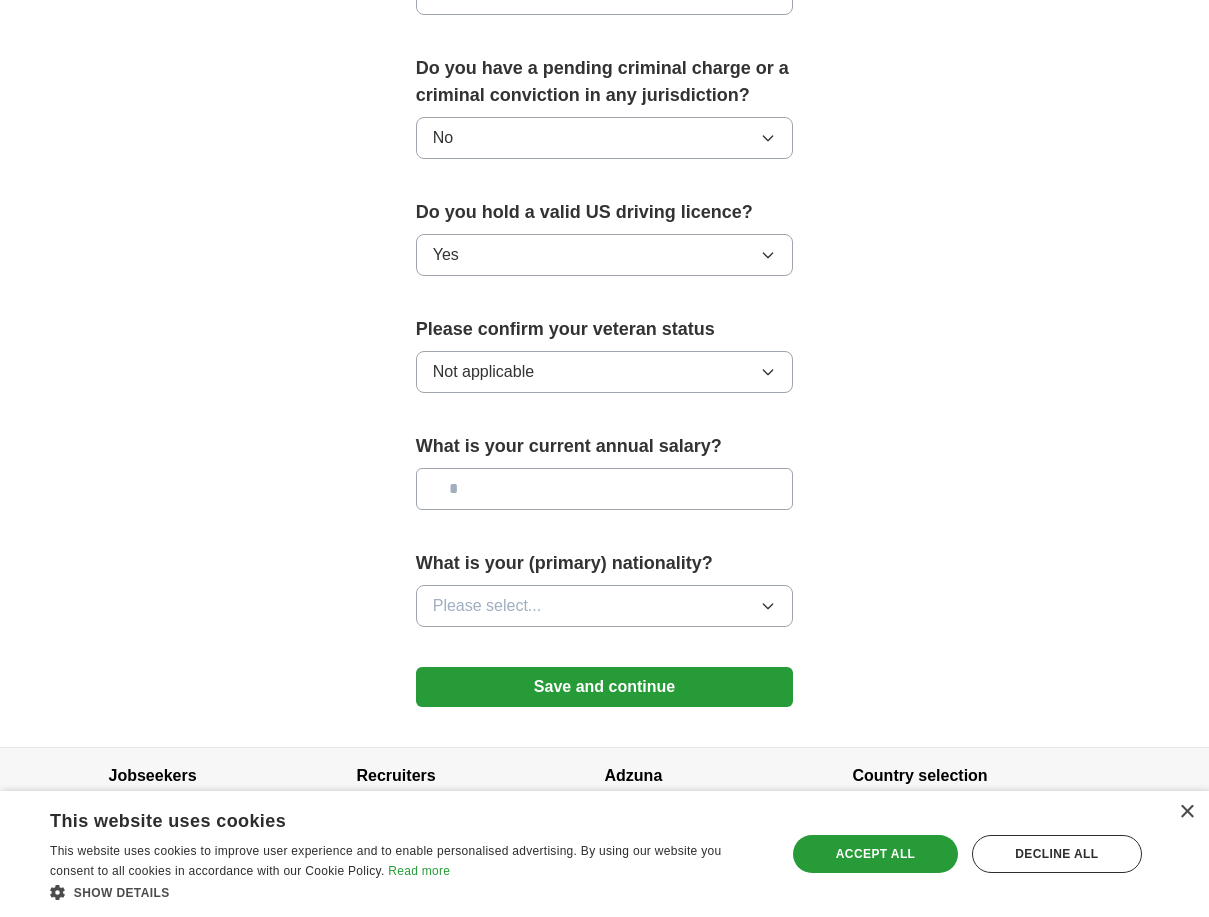 scroll, scrollTop: 1160, scrollLeft: 0, axis: vertical 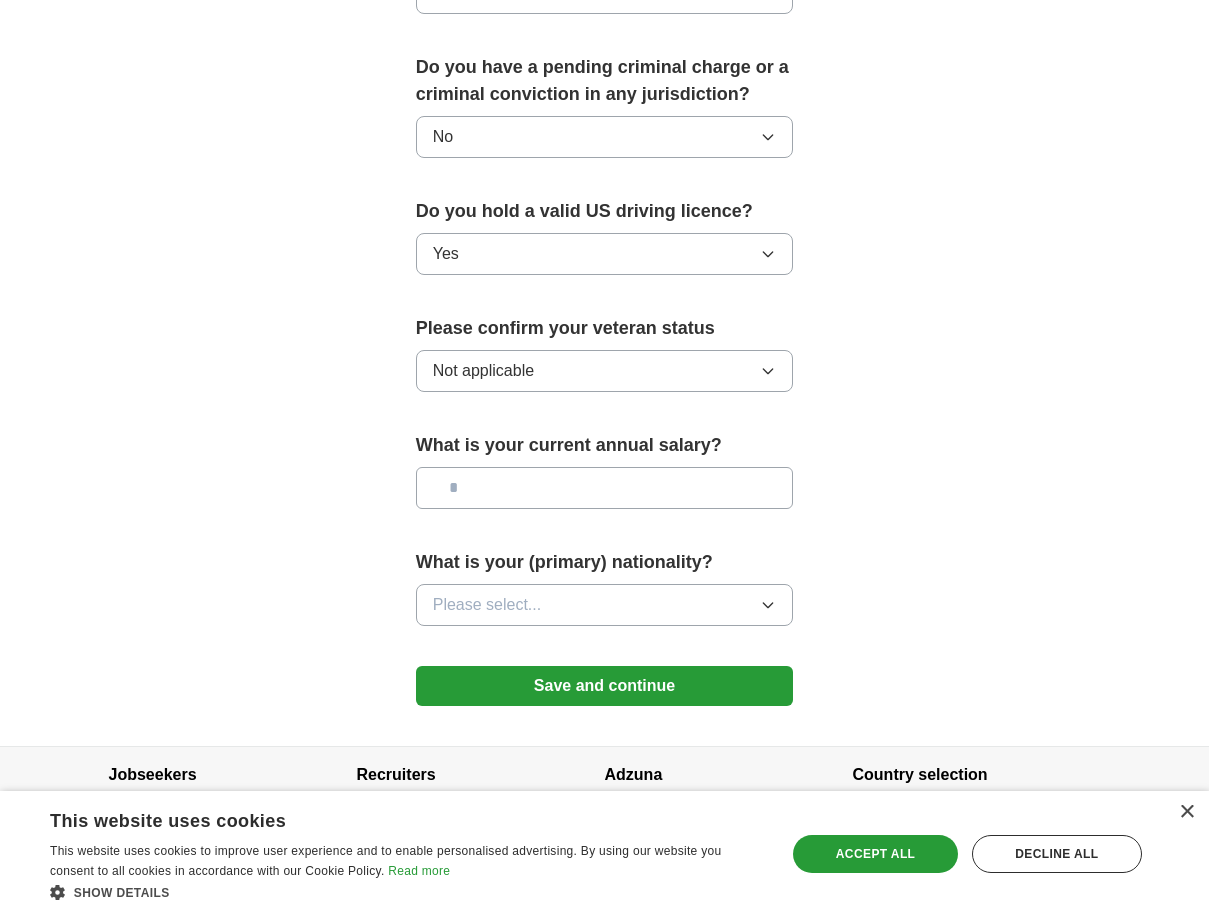 click at bounding box center [605, 488] 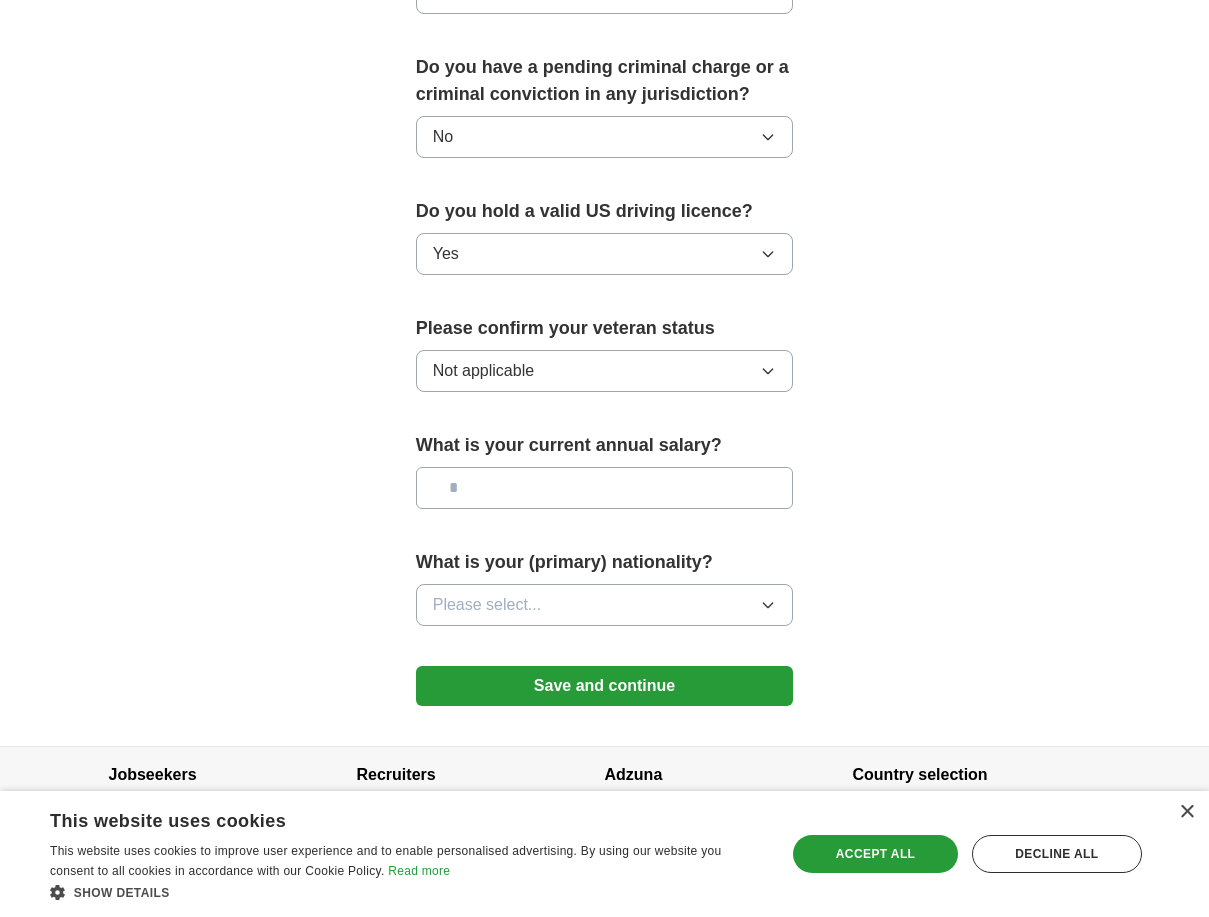 click on "Please select..." at bounding box center [605, 605] 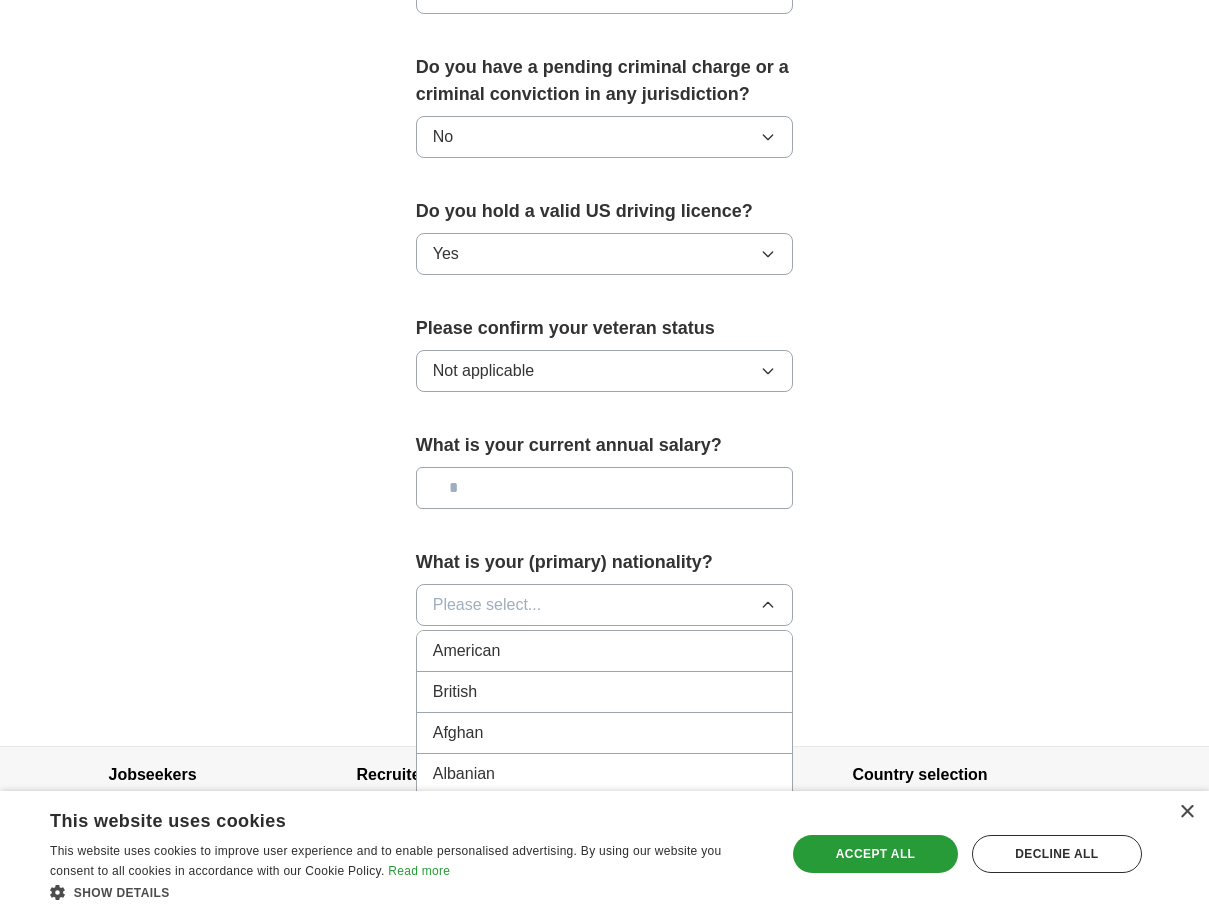 click on "American" at bounding box center (605, 651) 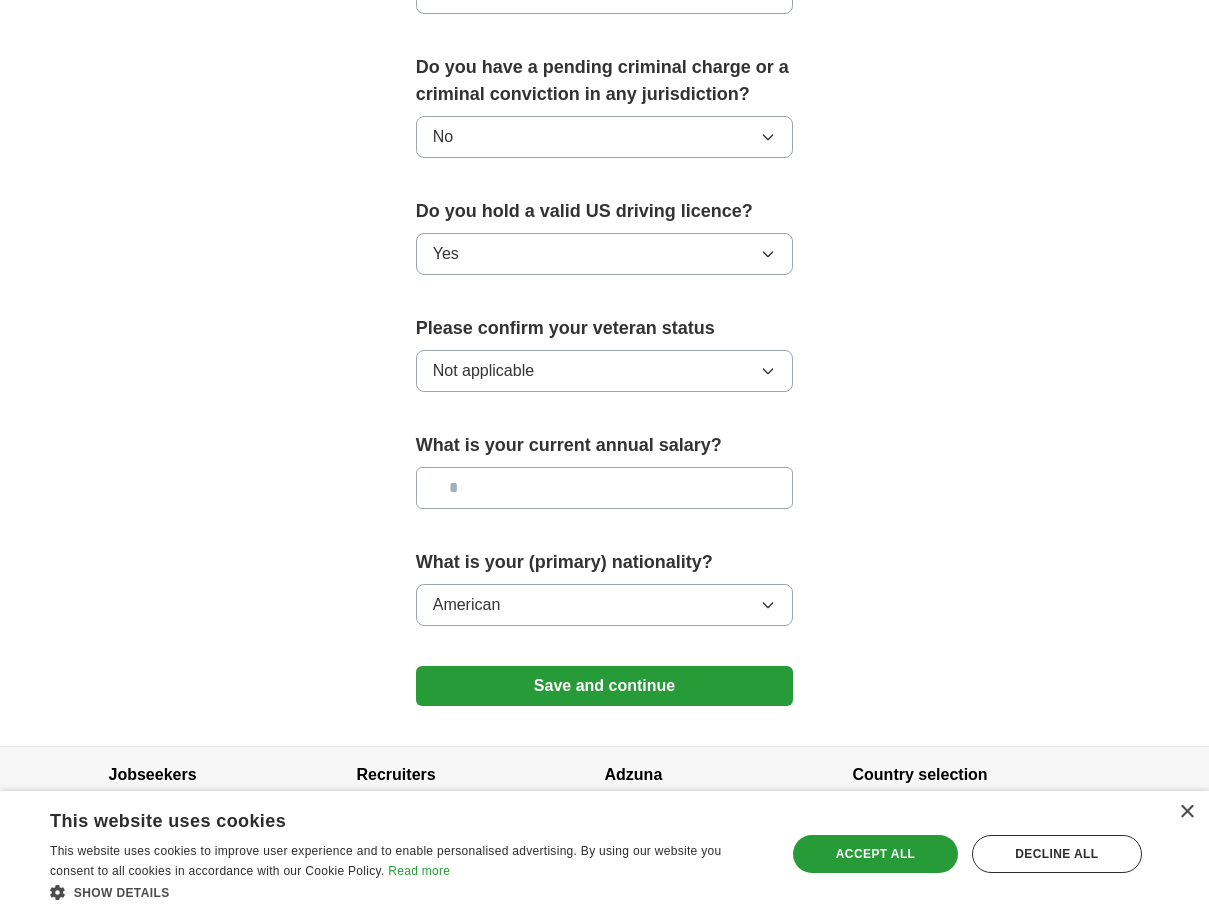 scroll, scrollTop: 1191, scrollLeft: 0, axis: vertical 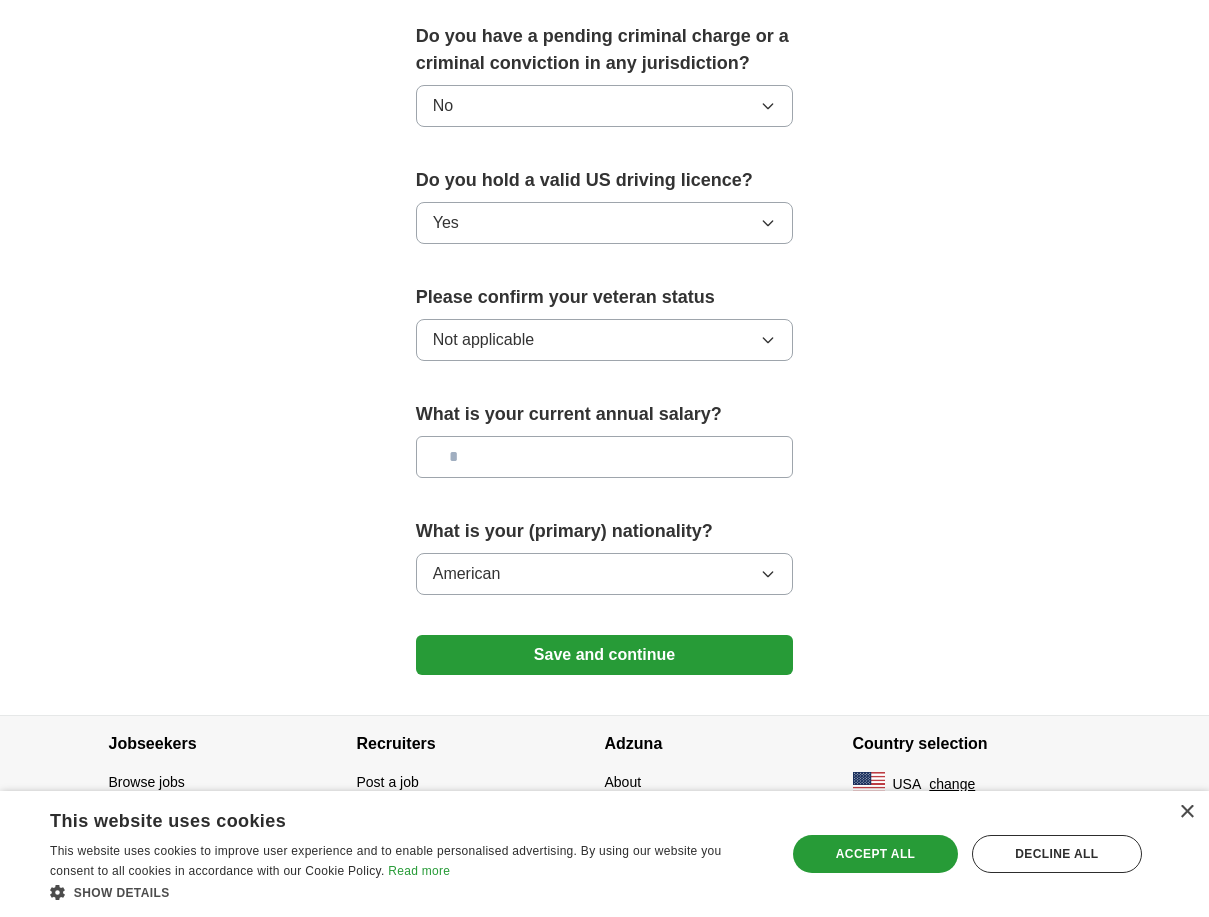 click on "Save and continue" at bounding box center [605, 655] 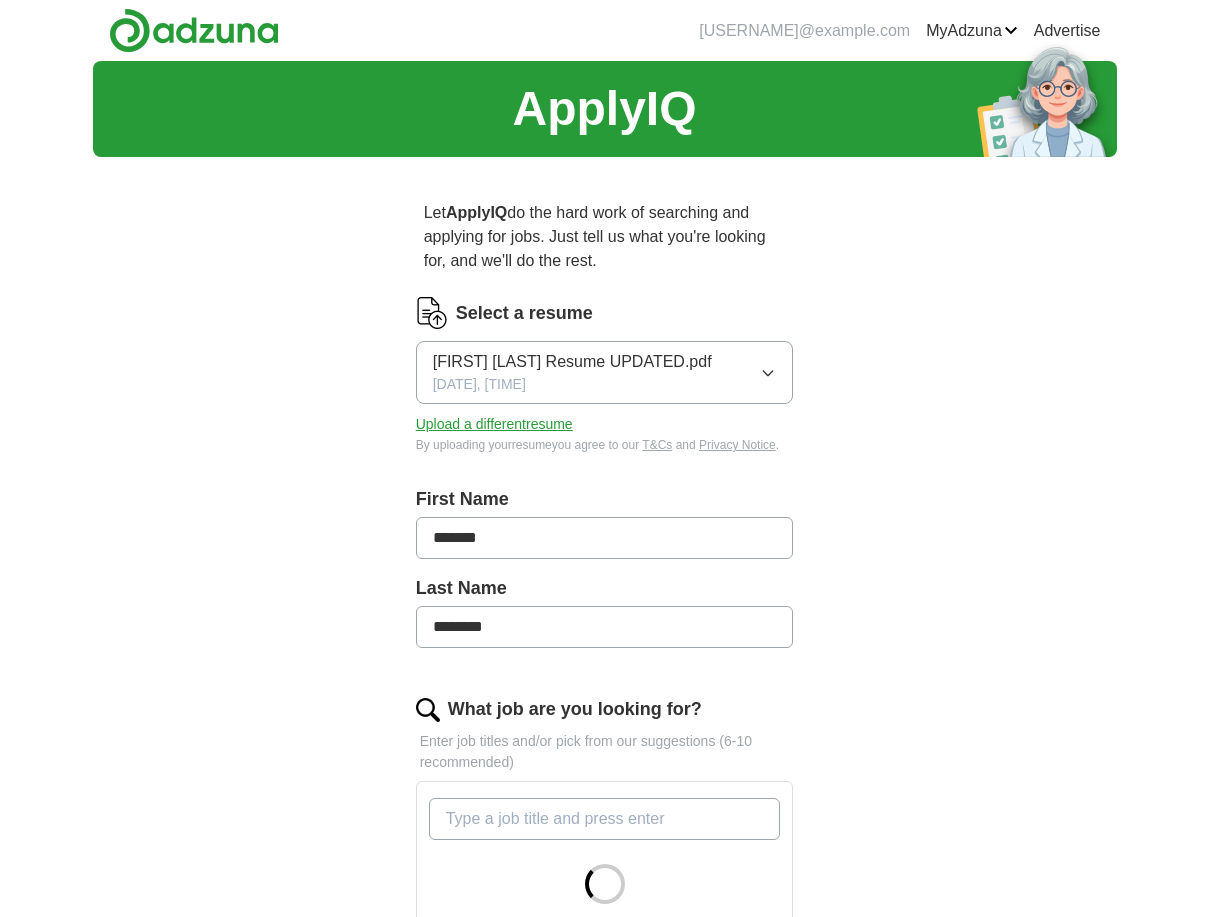 scroll, scrollTop: 0, scrollLeft: 0, axis: both 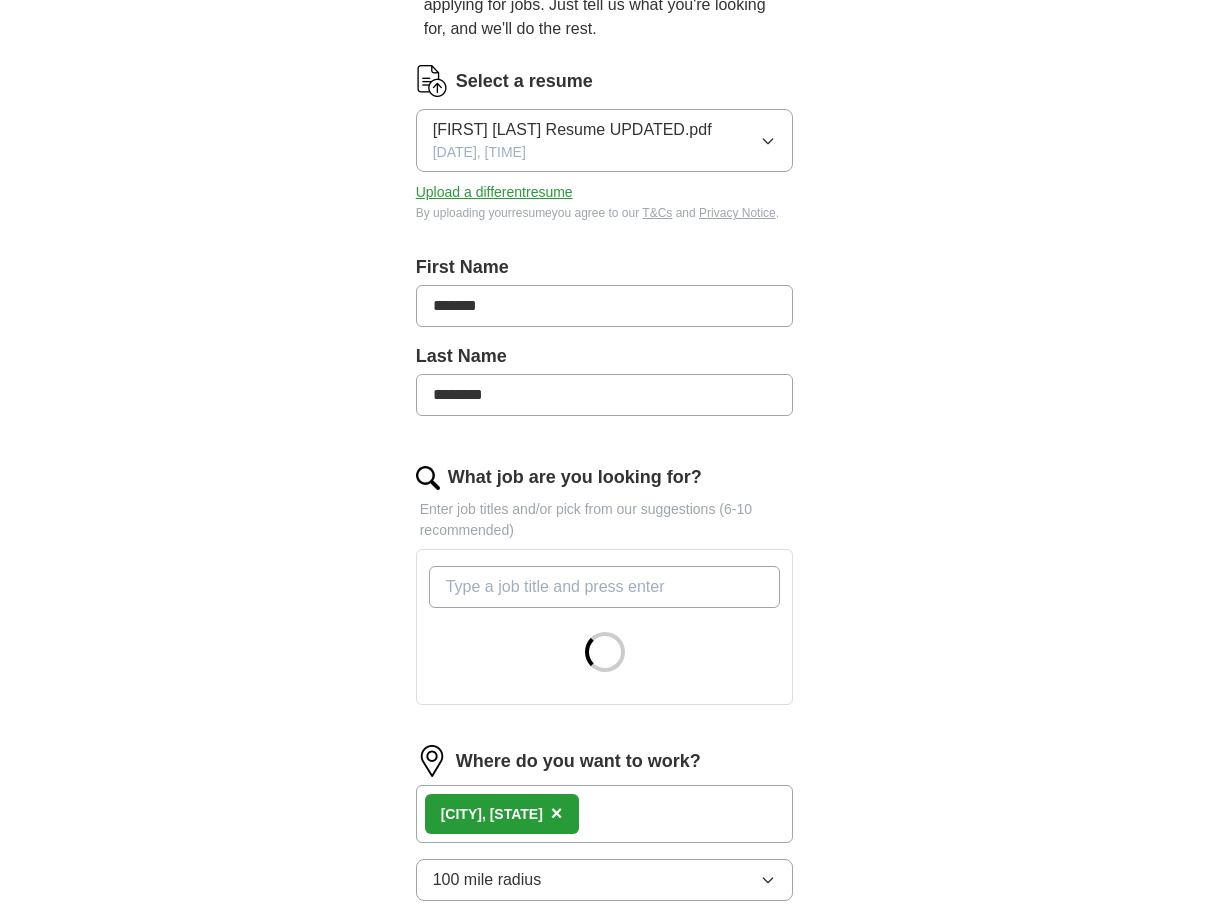 click on "What job are you looking for?" at bounding box center [605, 587] 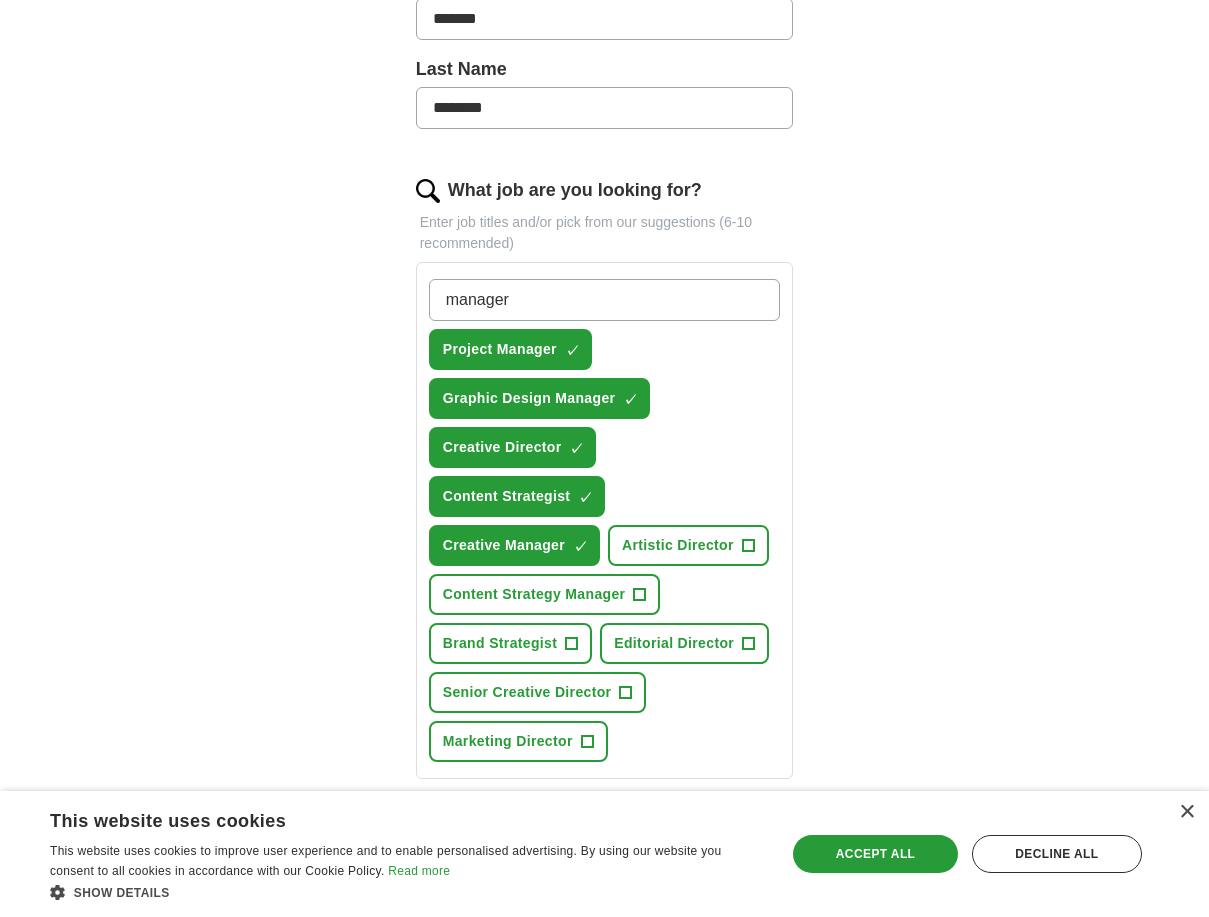 scroll, scrollTop: 520, scrollLeft: 0, axis: vertical 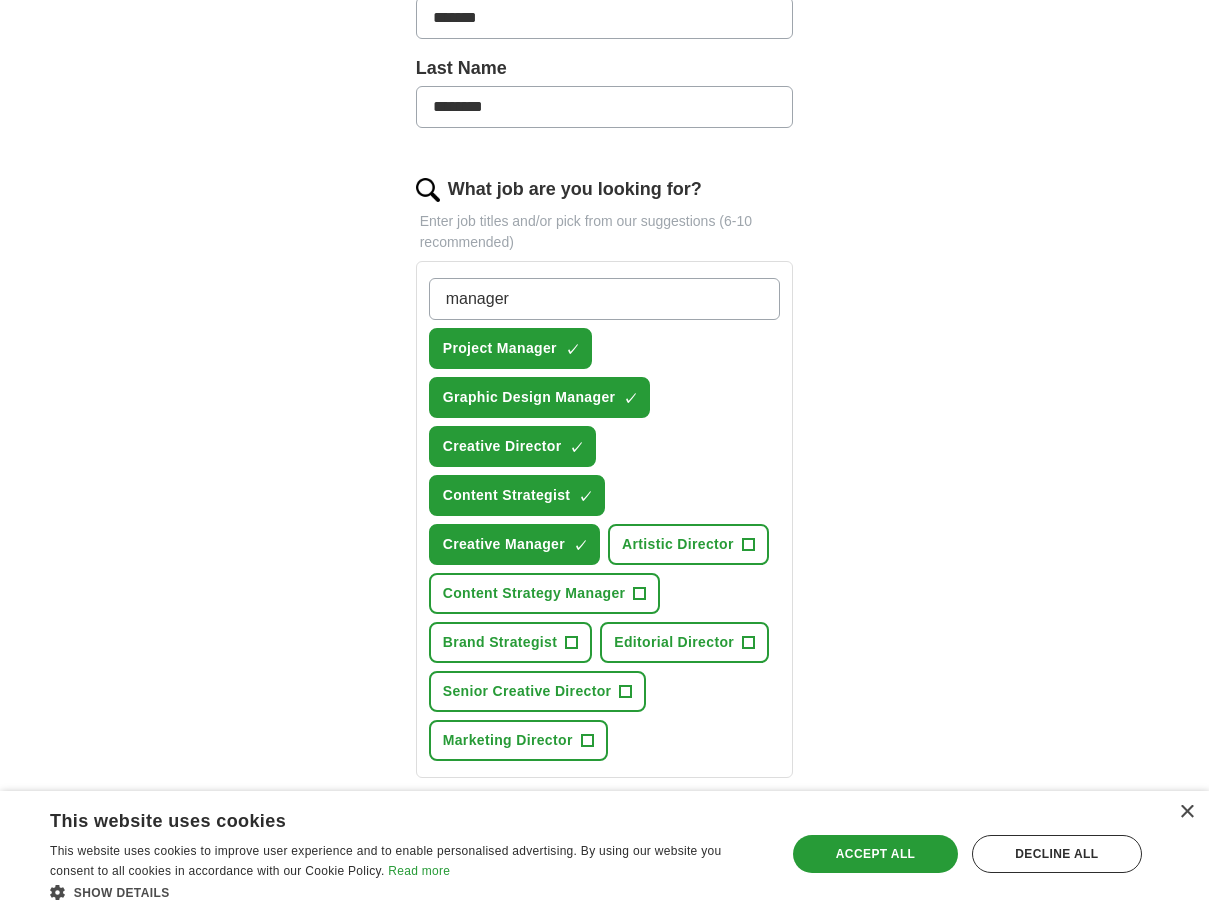 click on "manager" at bounding box center (605, 299) 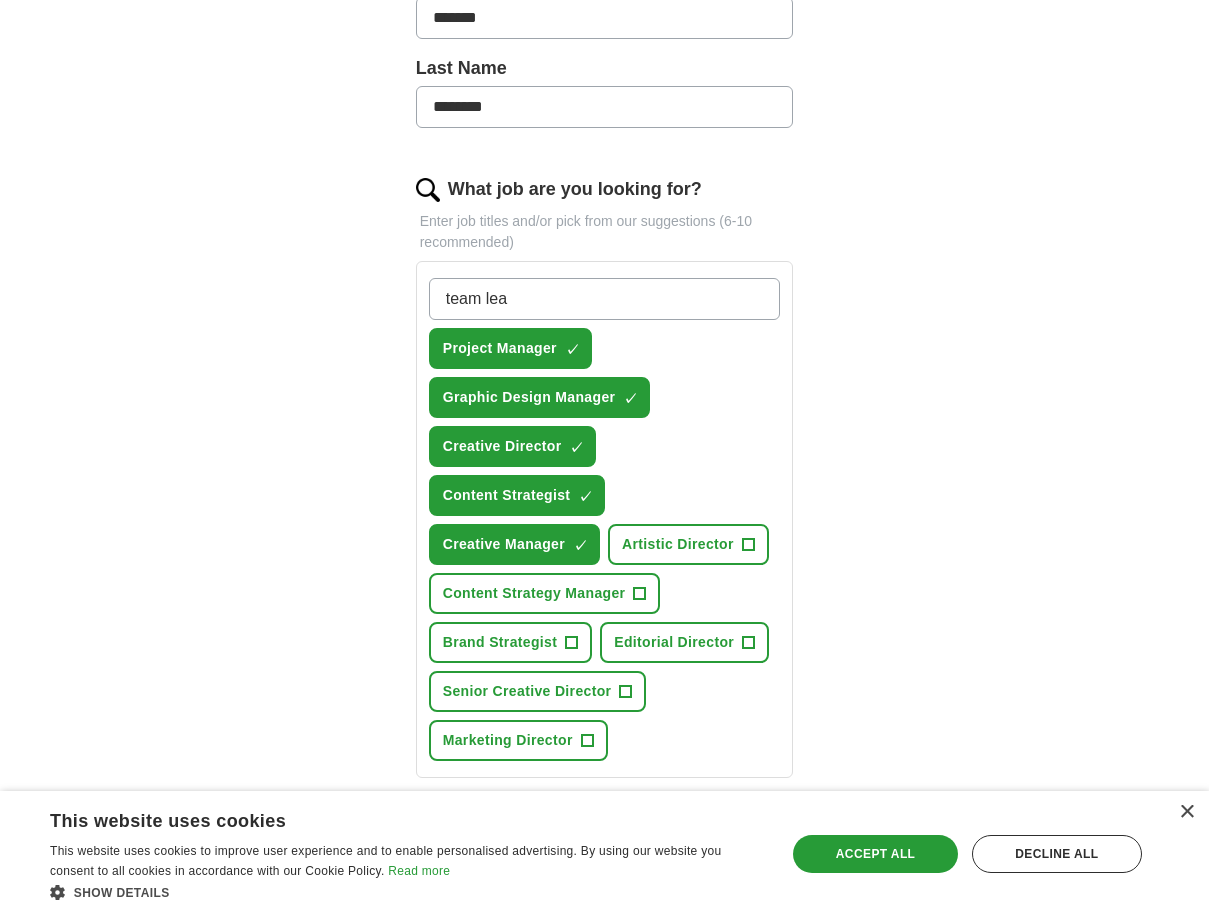type on "team lead" 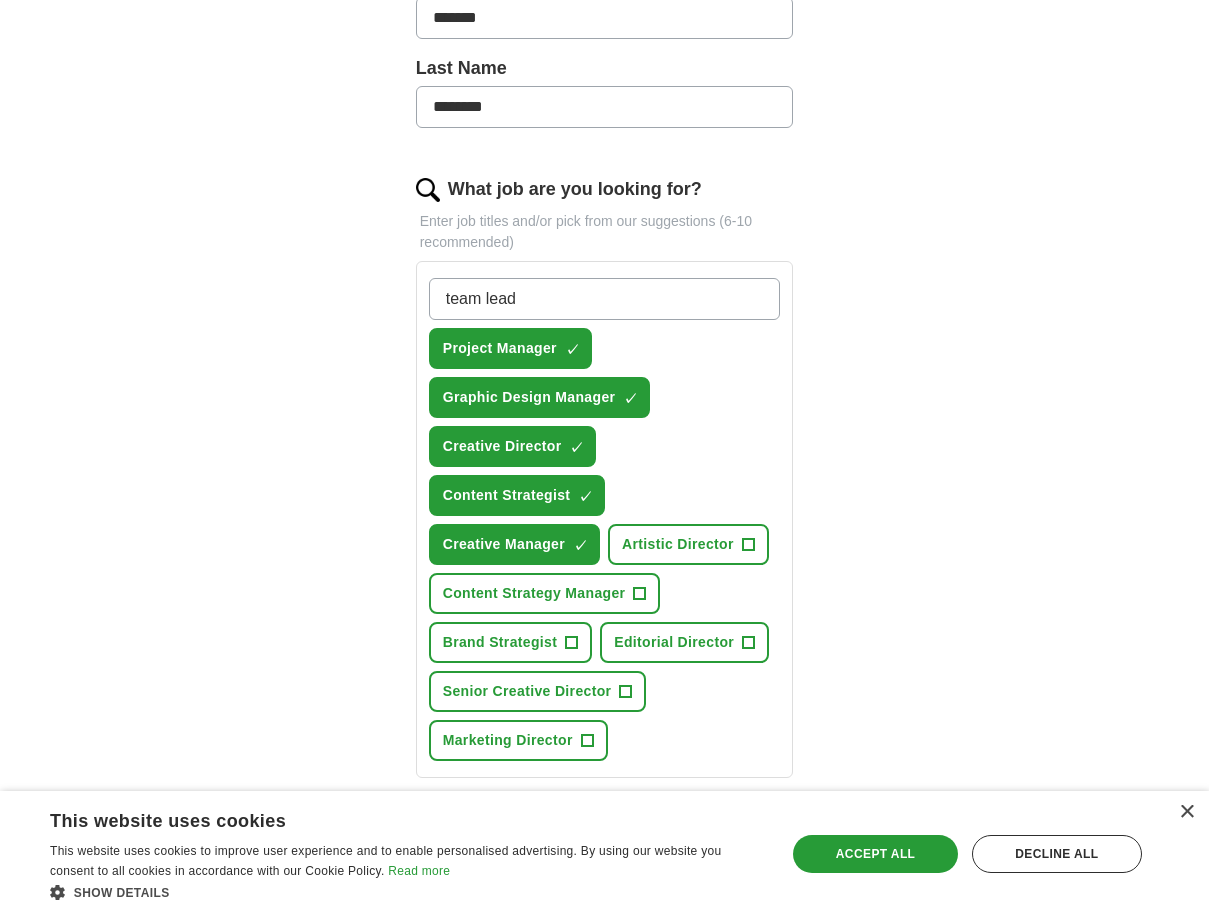 click on "team lead" at bounding box center (605, 299) 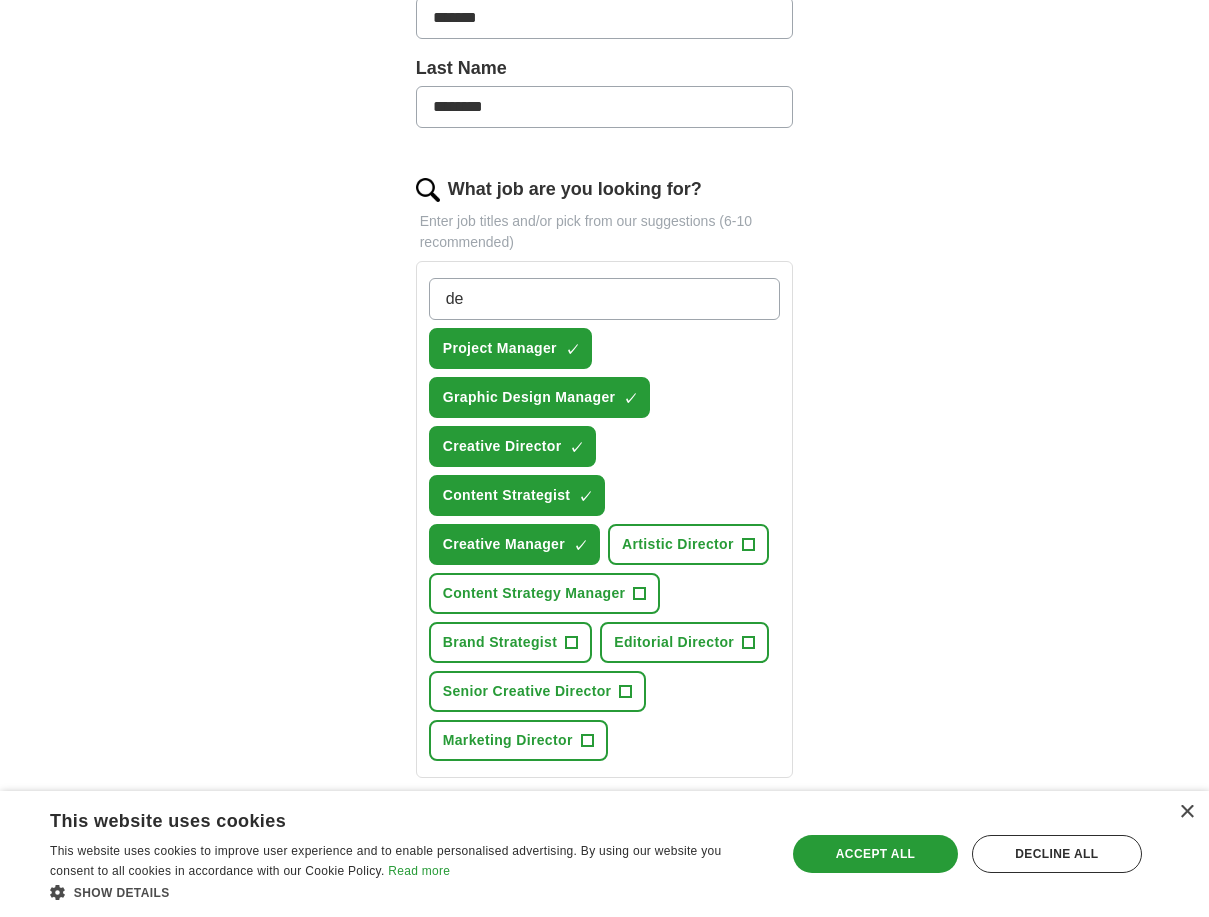 type on "d" 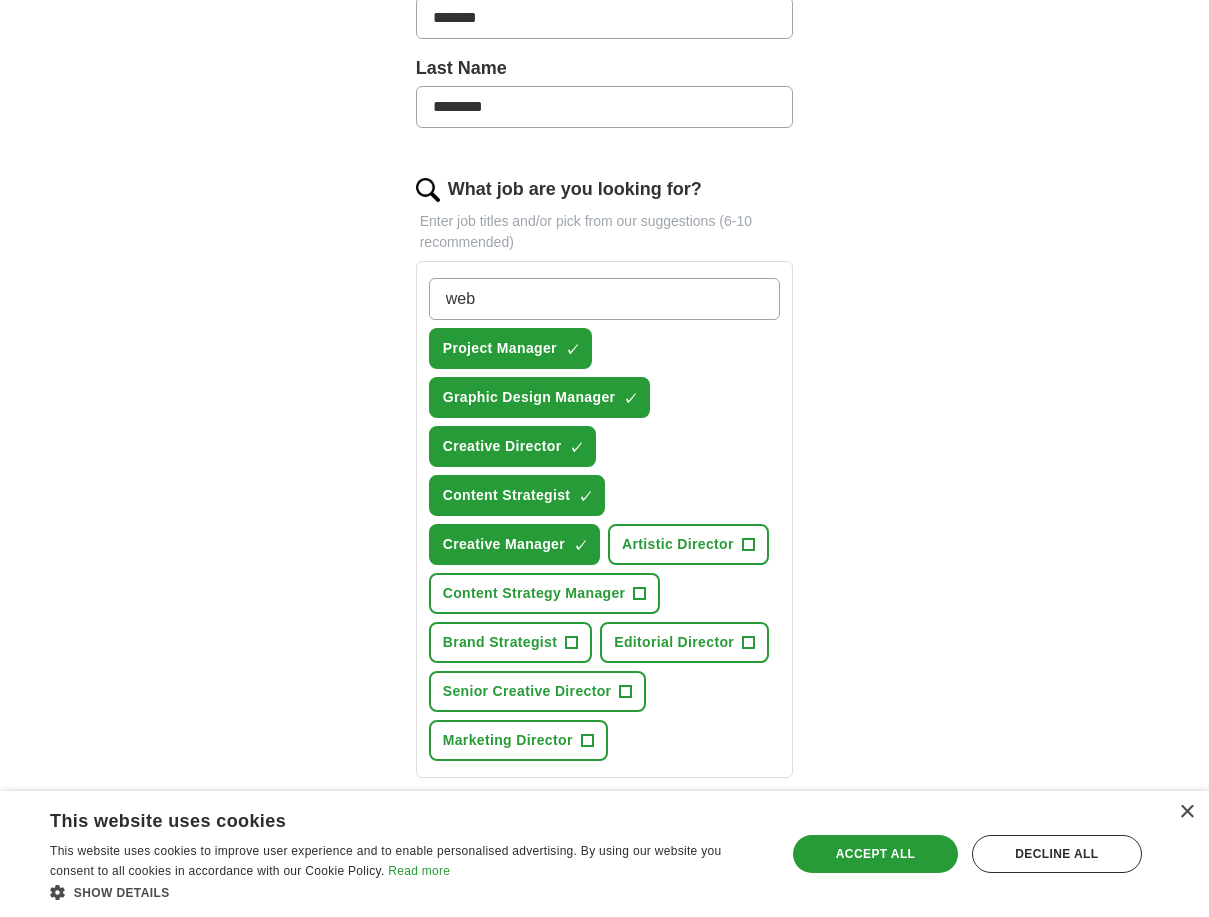 type on "web" 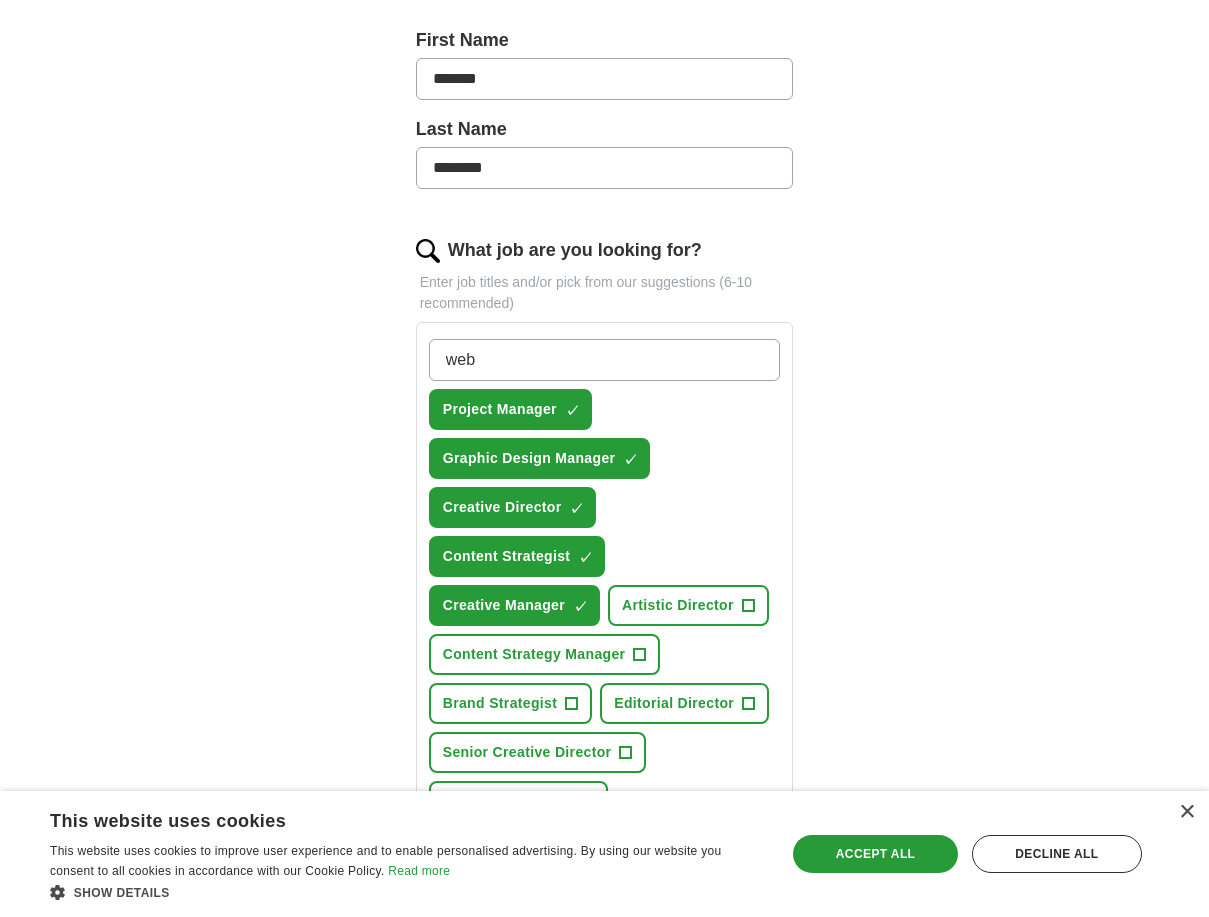 scroll, scrollTop: 418, scrollLeft: 0, axis: vertical 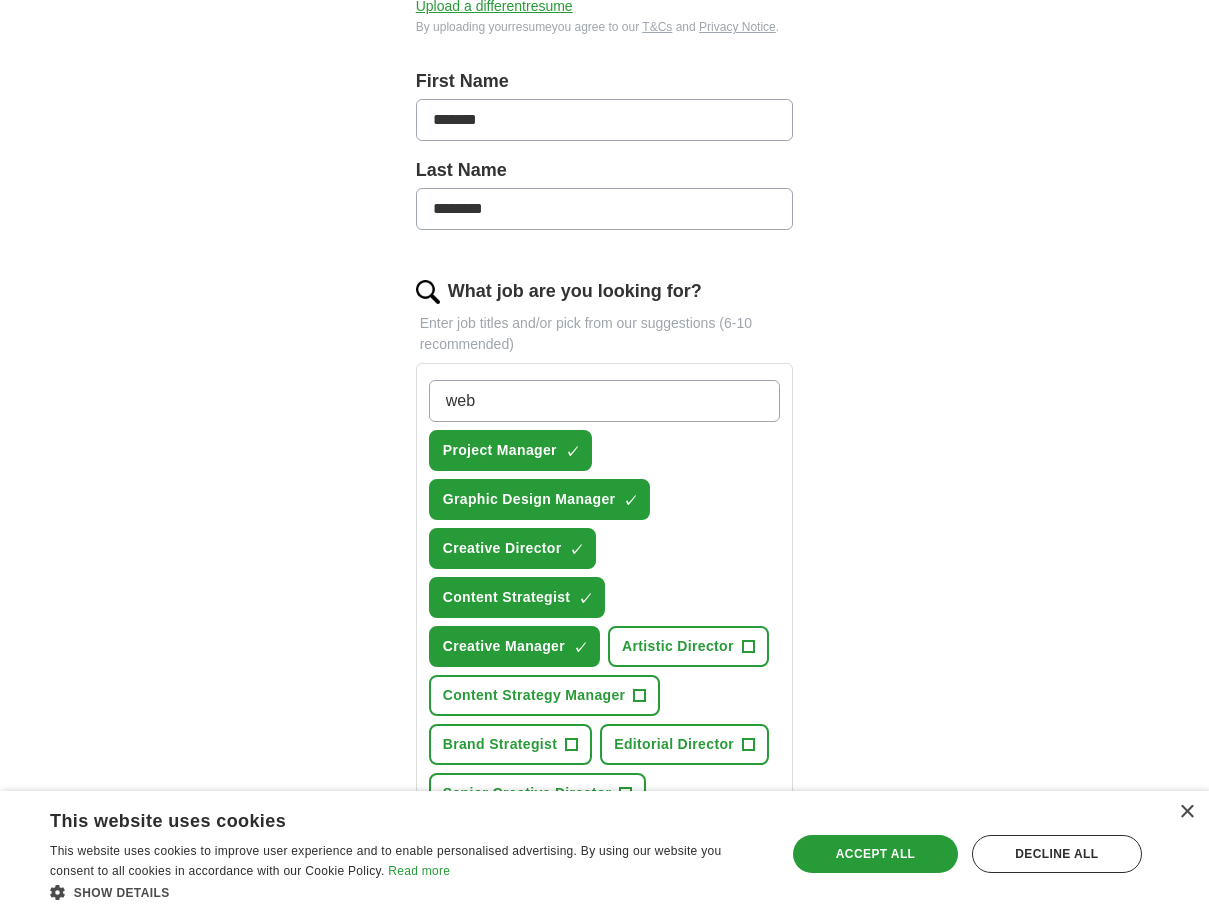 click on "web" at bounding box center (605, 401) 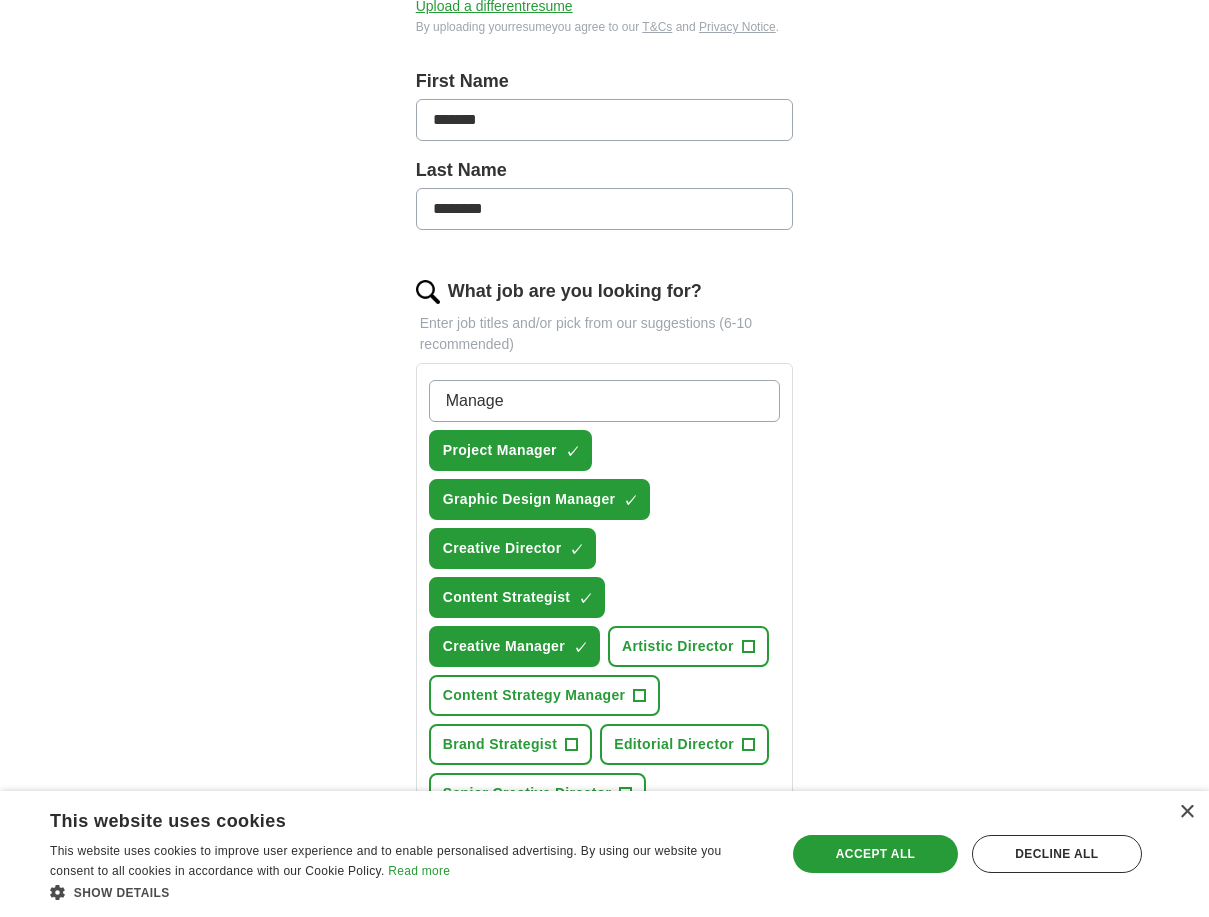 type on "Manager" 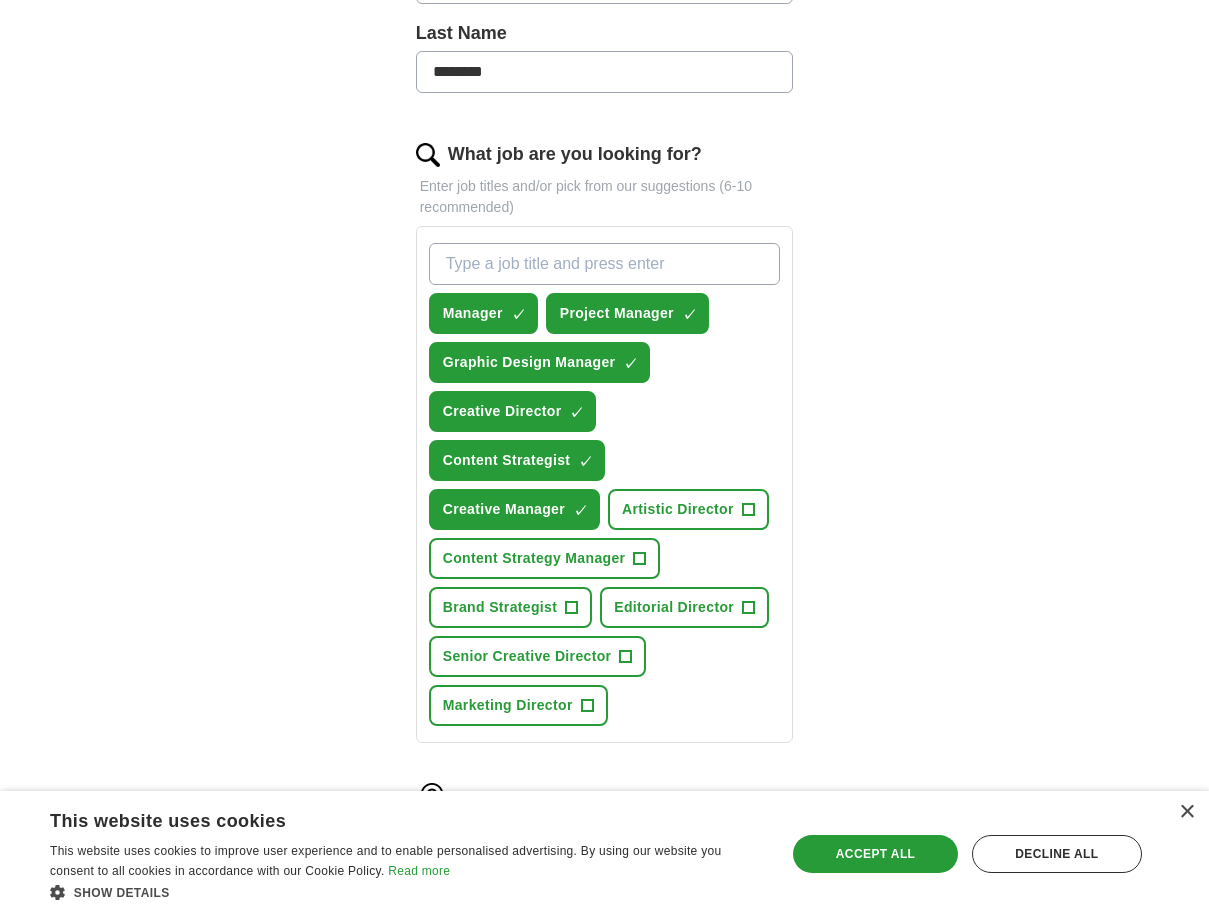 scroll, scrollTop: 557, scrollLeft: 0, axis: vertical 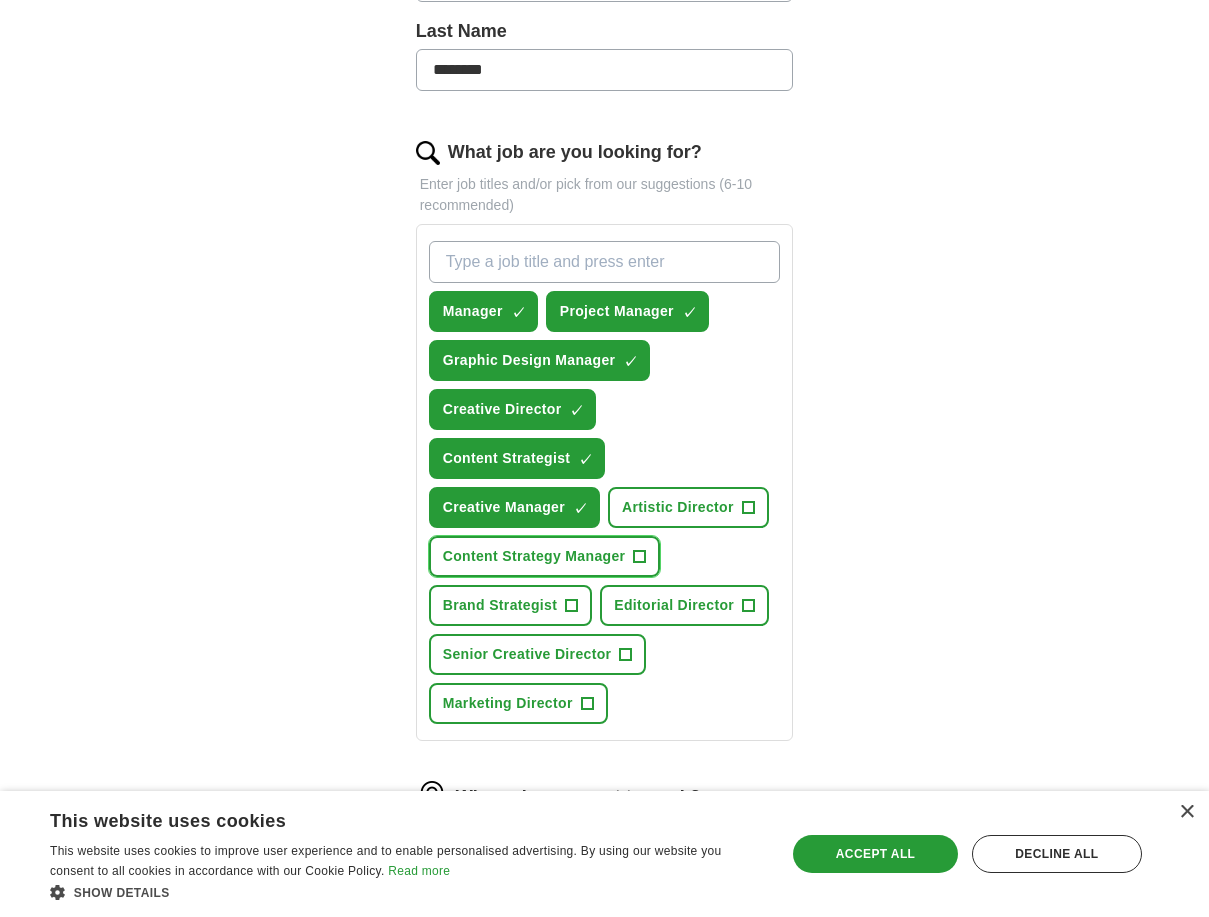 click on "+" at bounding box center (640, 557) 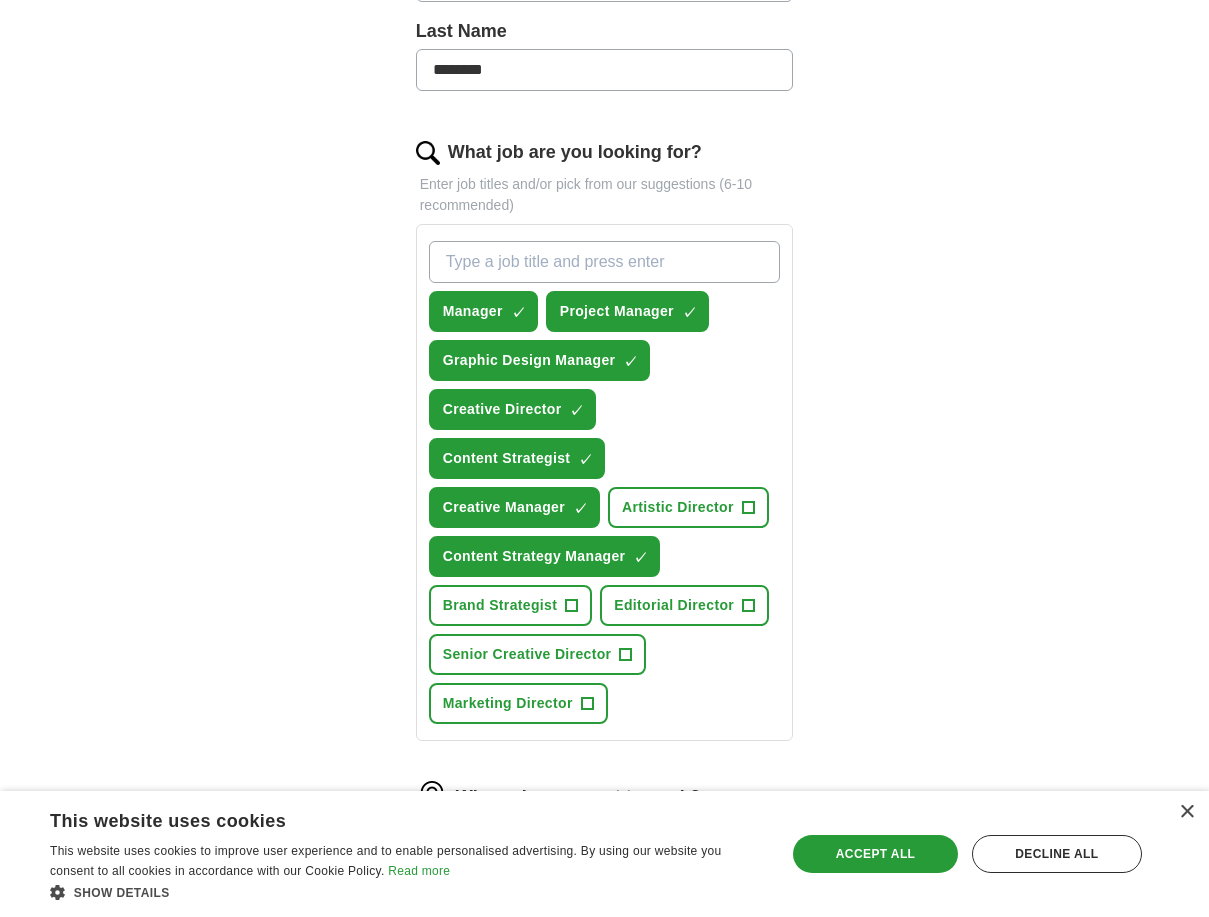 click on "What job are you looking for?" at bounding box center (605, 262) 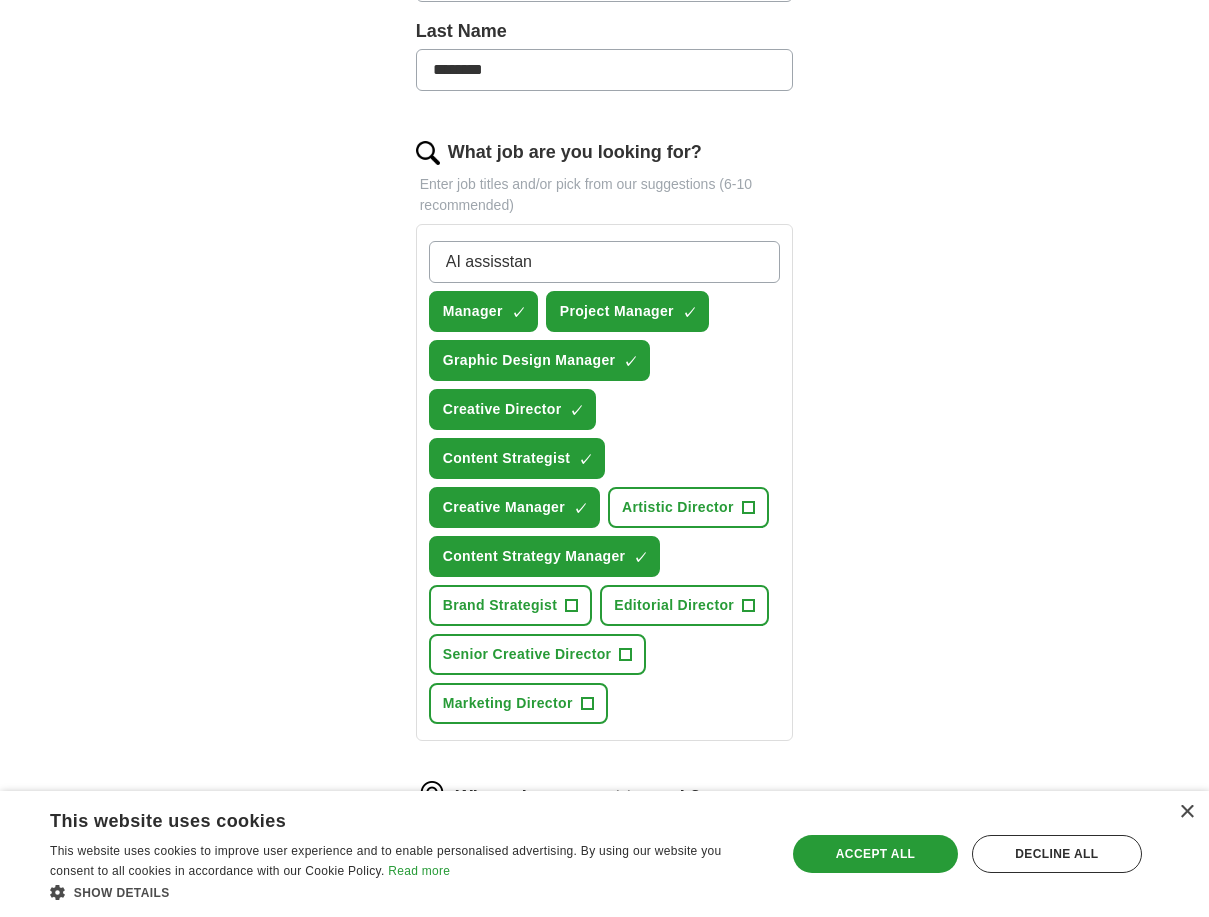 type on "AI assisstant" 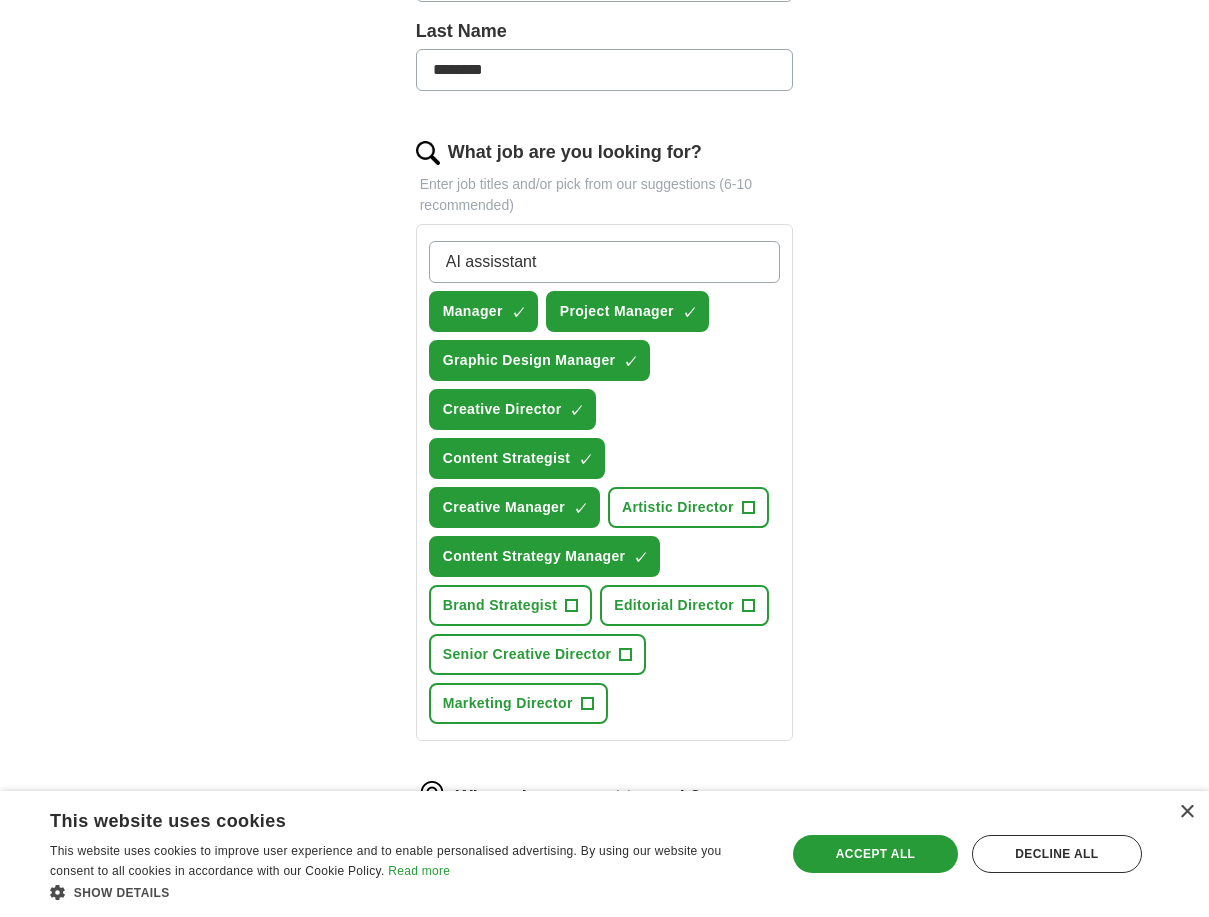 type 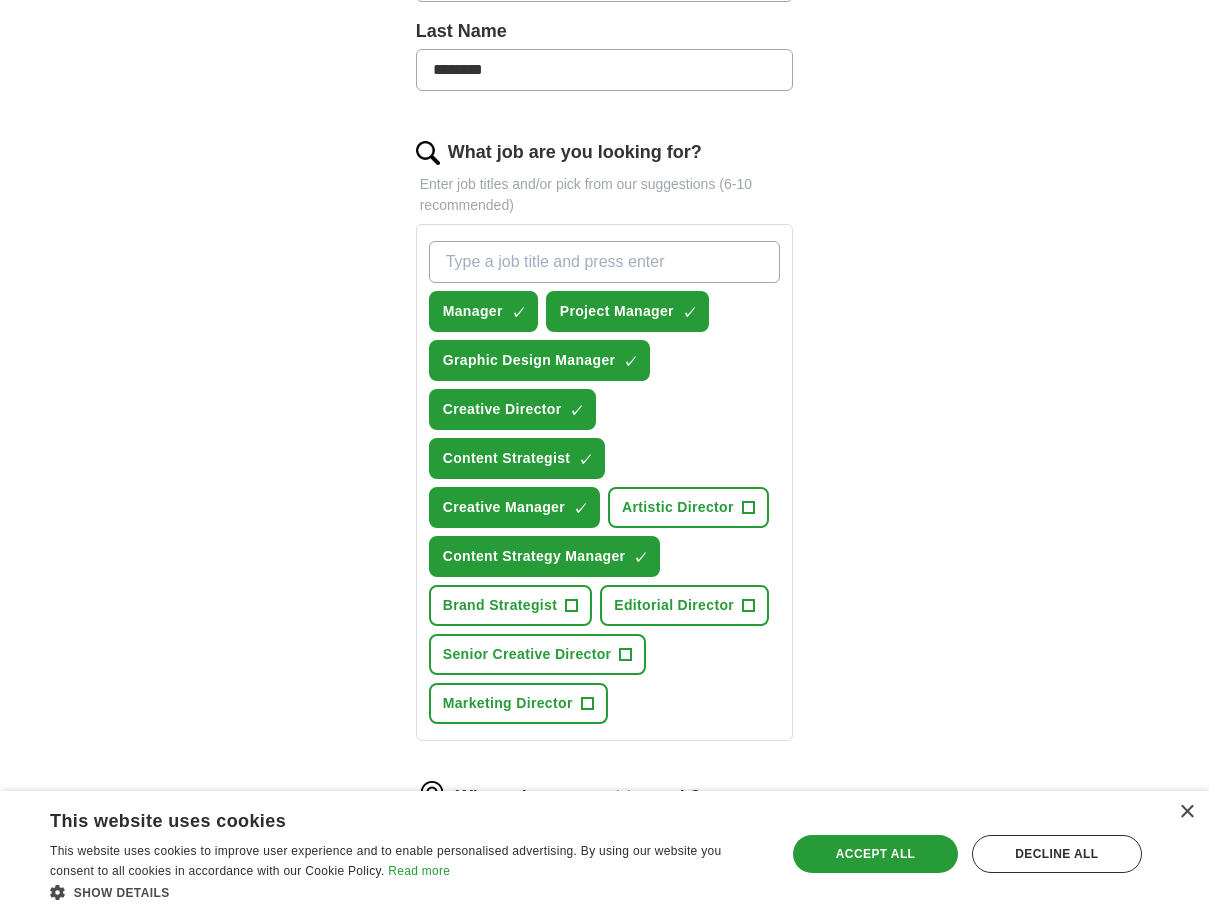 click on "ApplyIQ Let  ApplyIQ  do the hard work of searching and applying for jobs. Just tell us what you're looking for, and we'll do the rest. Select a resume William Teckmyer Resume UPDATED.pdf 07/31/2025, 20:46 Upload a different  resume By uploading your  resume  you agree to our   T&Cs   and   Privacy Notice . First Name ******* Last Name ******** What job are you looking for? Enter job titles and/or pick from our suggestions (6-10 recommended) Manager ✓ × Project Manager ✓ × Graphic Design Manager ✓ × Creative Director ✓ × Content Strategist ✓ × Creative Manager ✓ × Artistic Director + Content Strategy Manager ✓ × Brand Strategist + Editorial Director + Senior Creative Director + Marketing Director + Where do you want to work? Atlanta, GA × 100 mile radius Advanced Update ApplyIQ settings Go to dashboard" at bounding box center (605, 348) 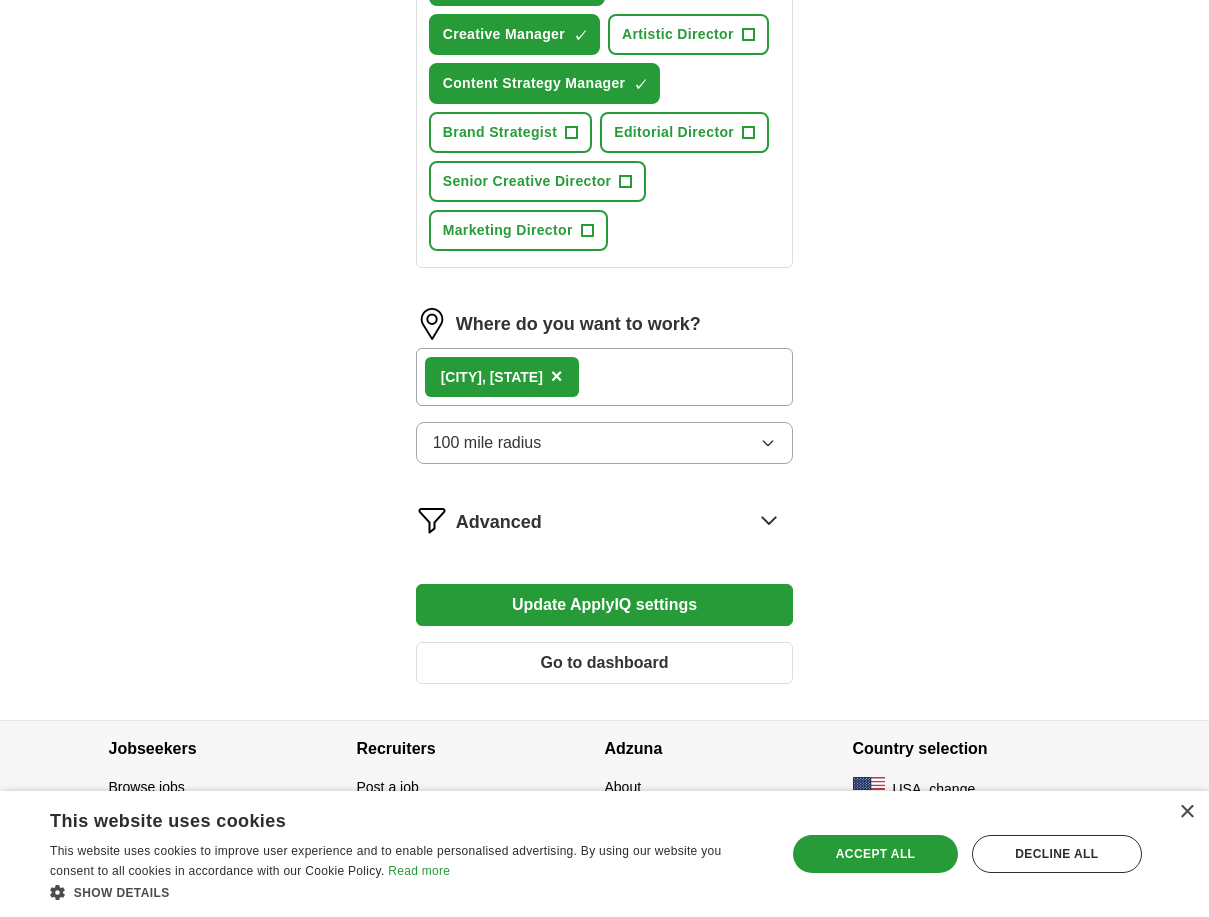 scroll, scrollTop: 1035, scrollLeft: 0, axis: vertical 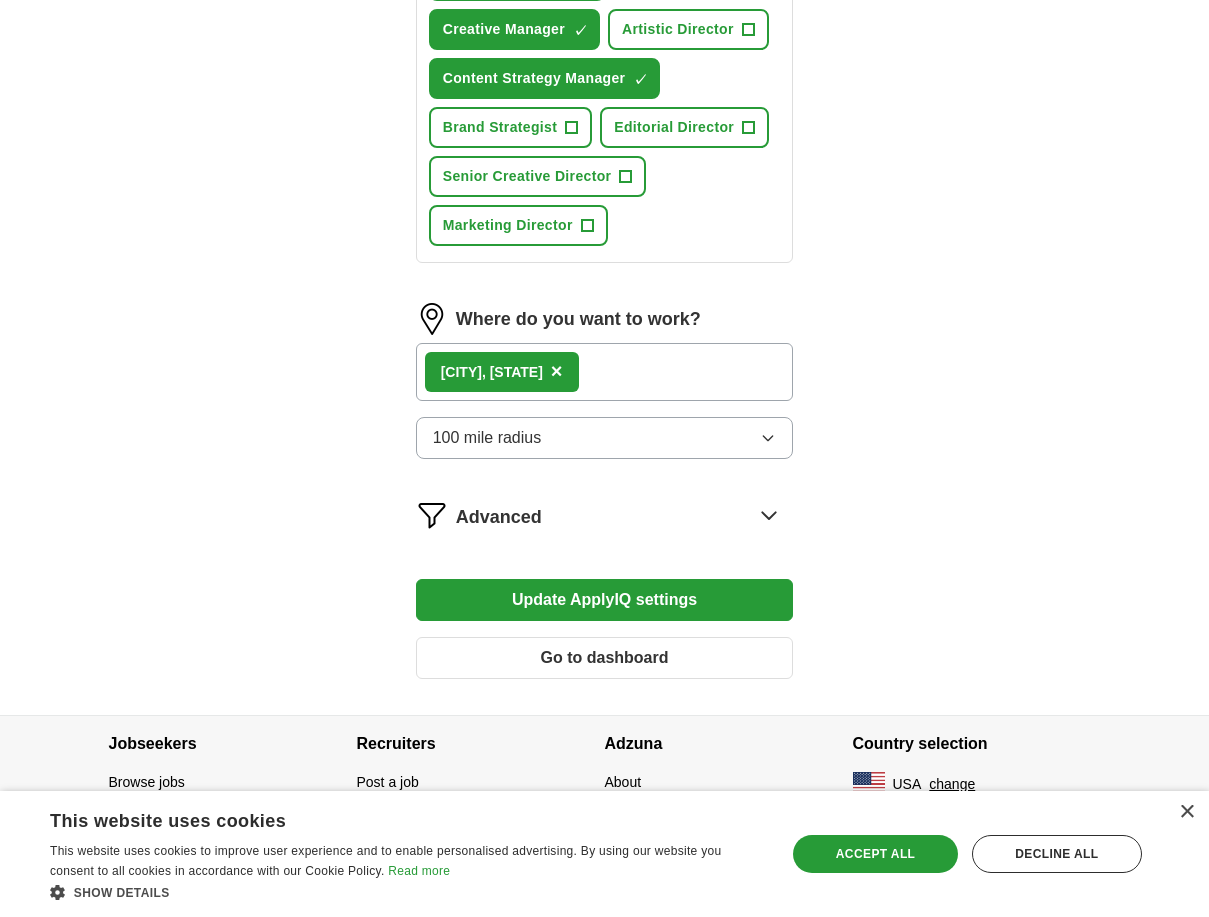 click on "Update ApplyIQ settings" at bounding box center (605, 600) 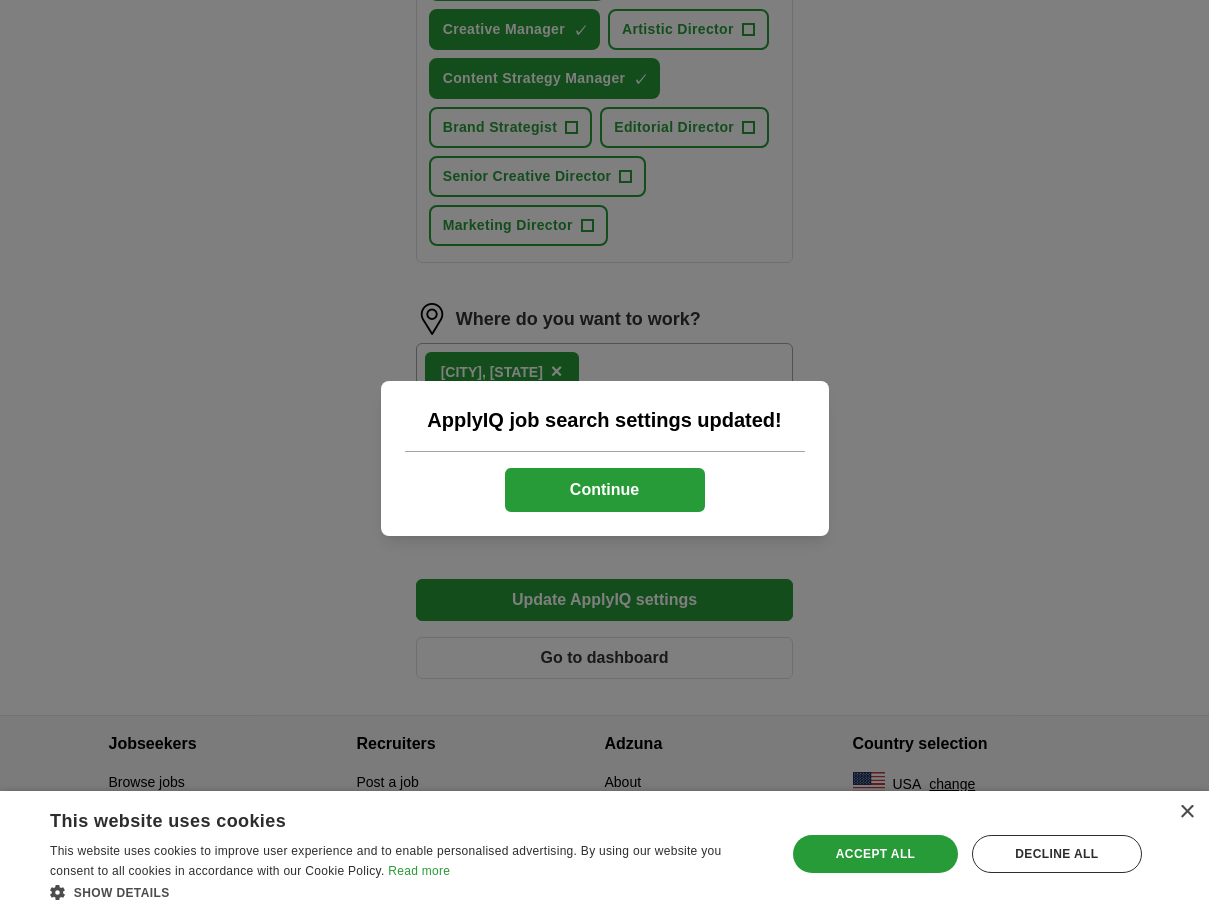 click on "Continue" at bounding box center (605, 490) 